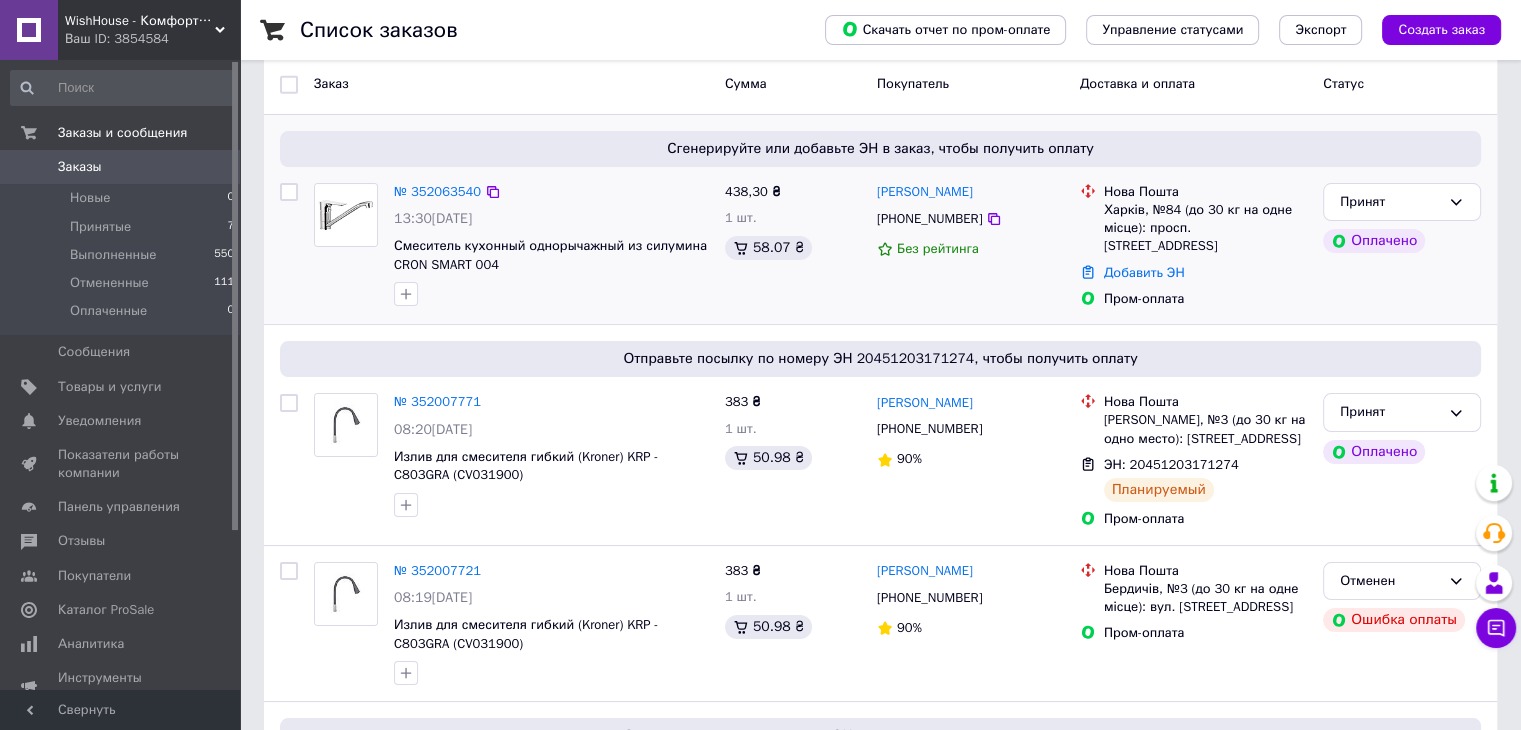 scroll, scrollTop: 210, scrollLeft: 0, axis: vertical 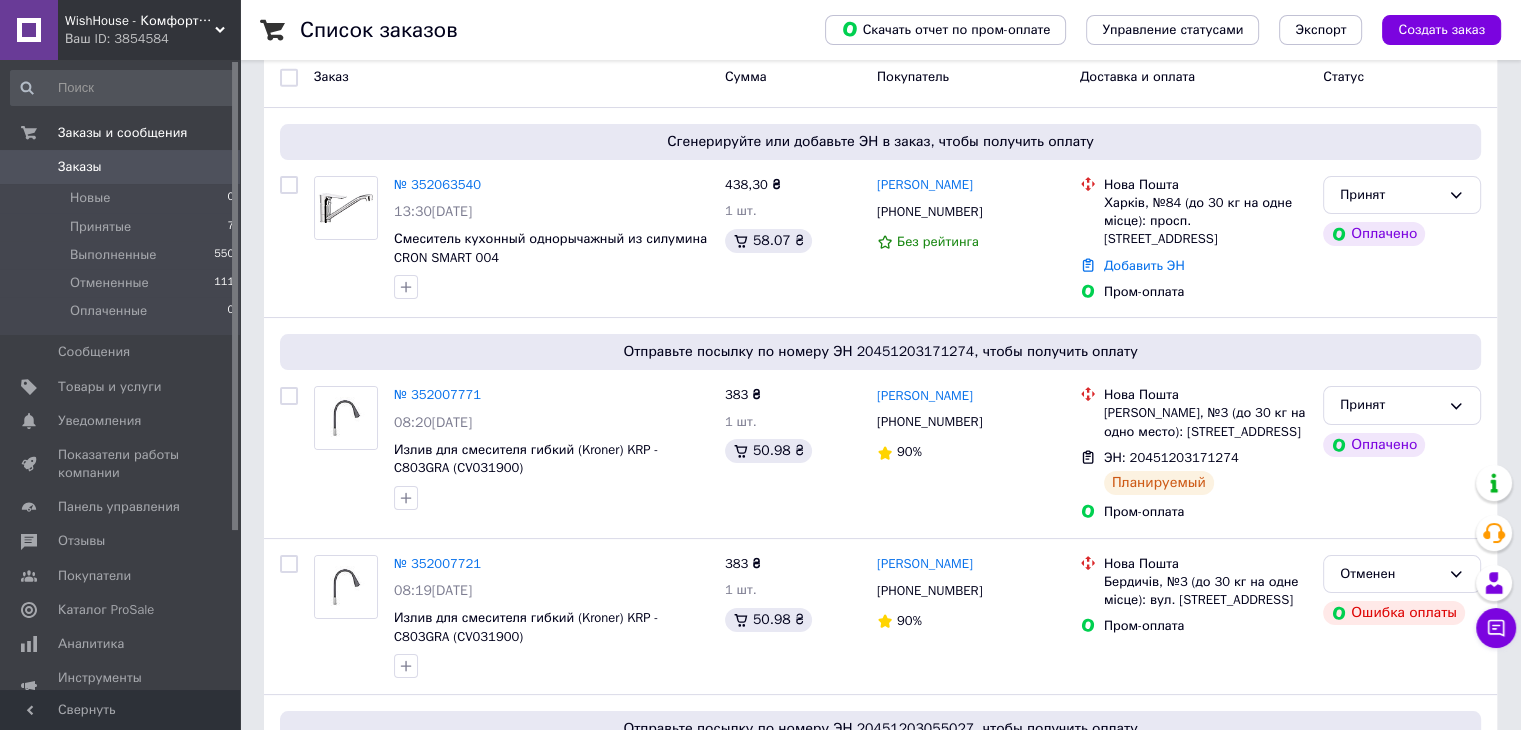 click on "Заказы" at bounding box center (121, 167) 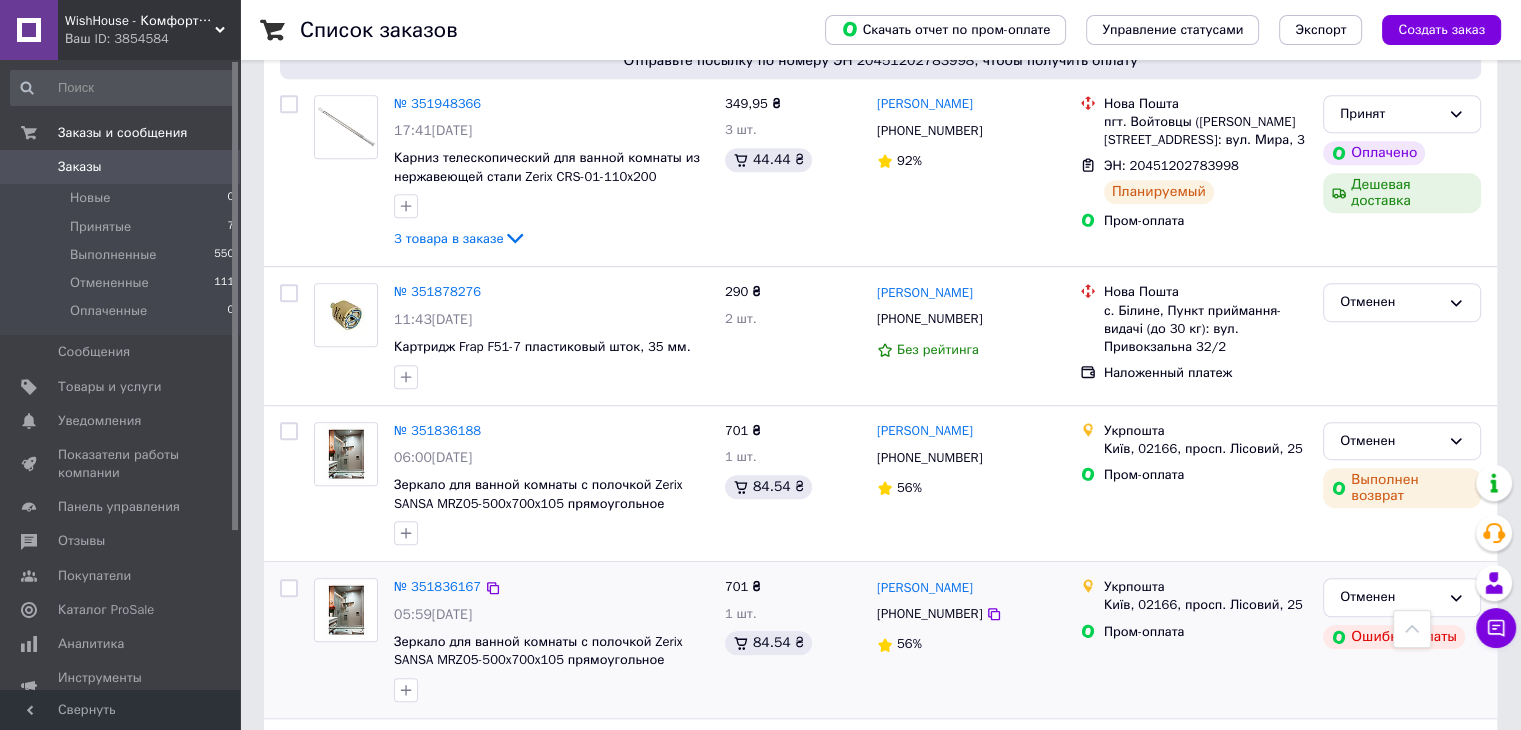 scroll, scrollTop: 1100, scrollLeft: 0, axis: vertical 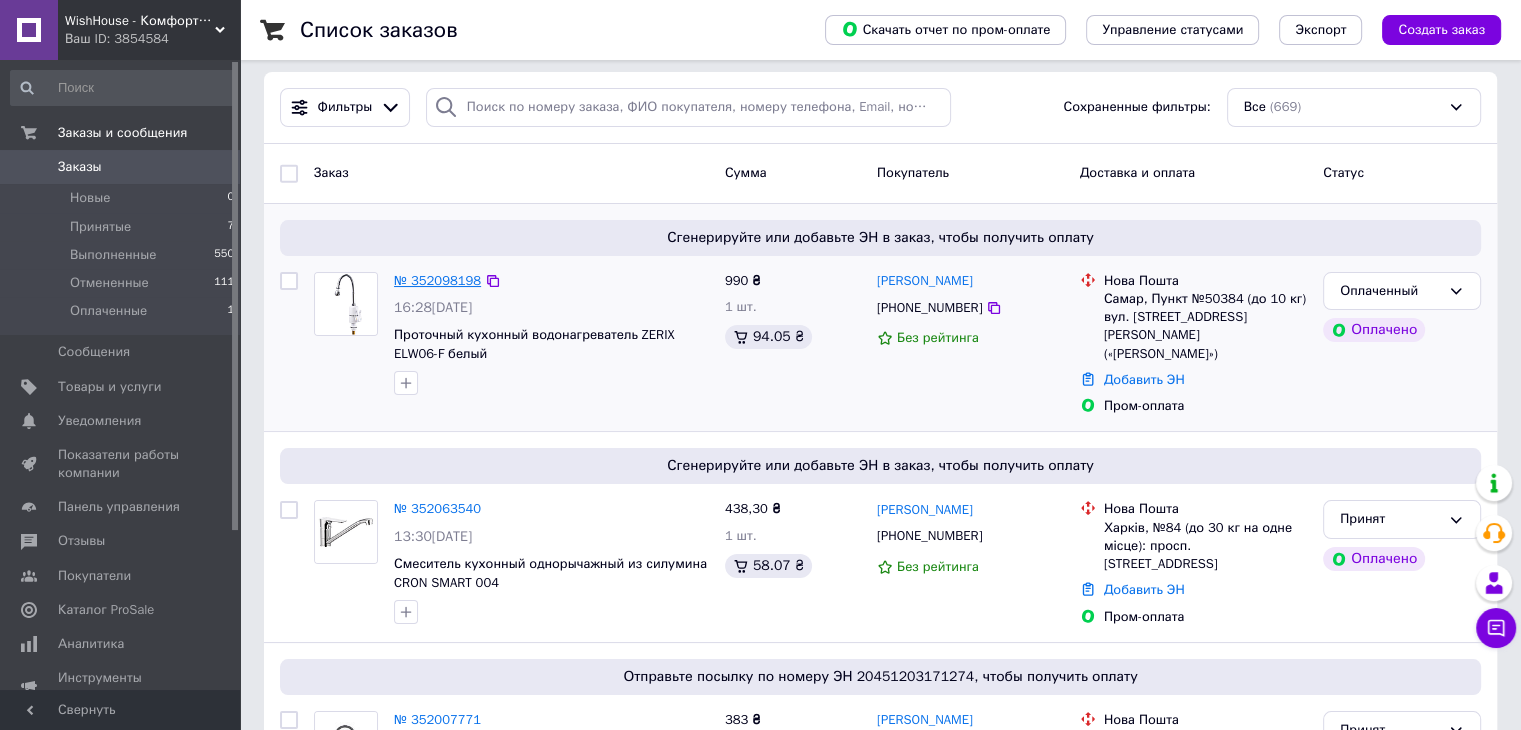 click on "№ 352098198" at bounding box center [437, 280] 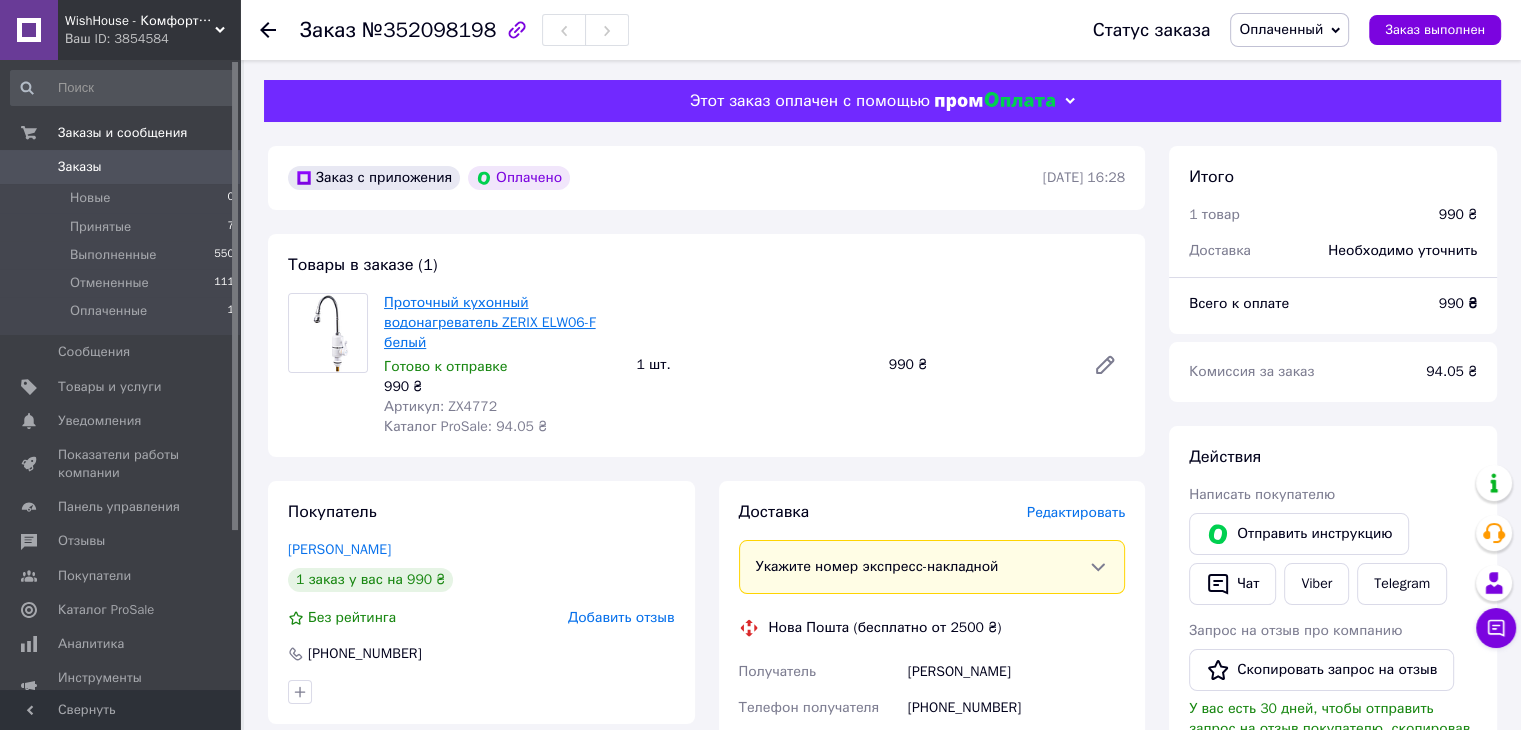 click on "Проточный кухонный водонагреватель ZERIX ELW06-F белый" at bounding box center [490, 322] 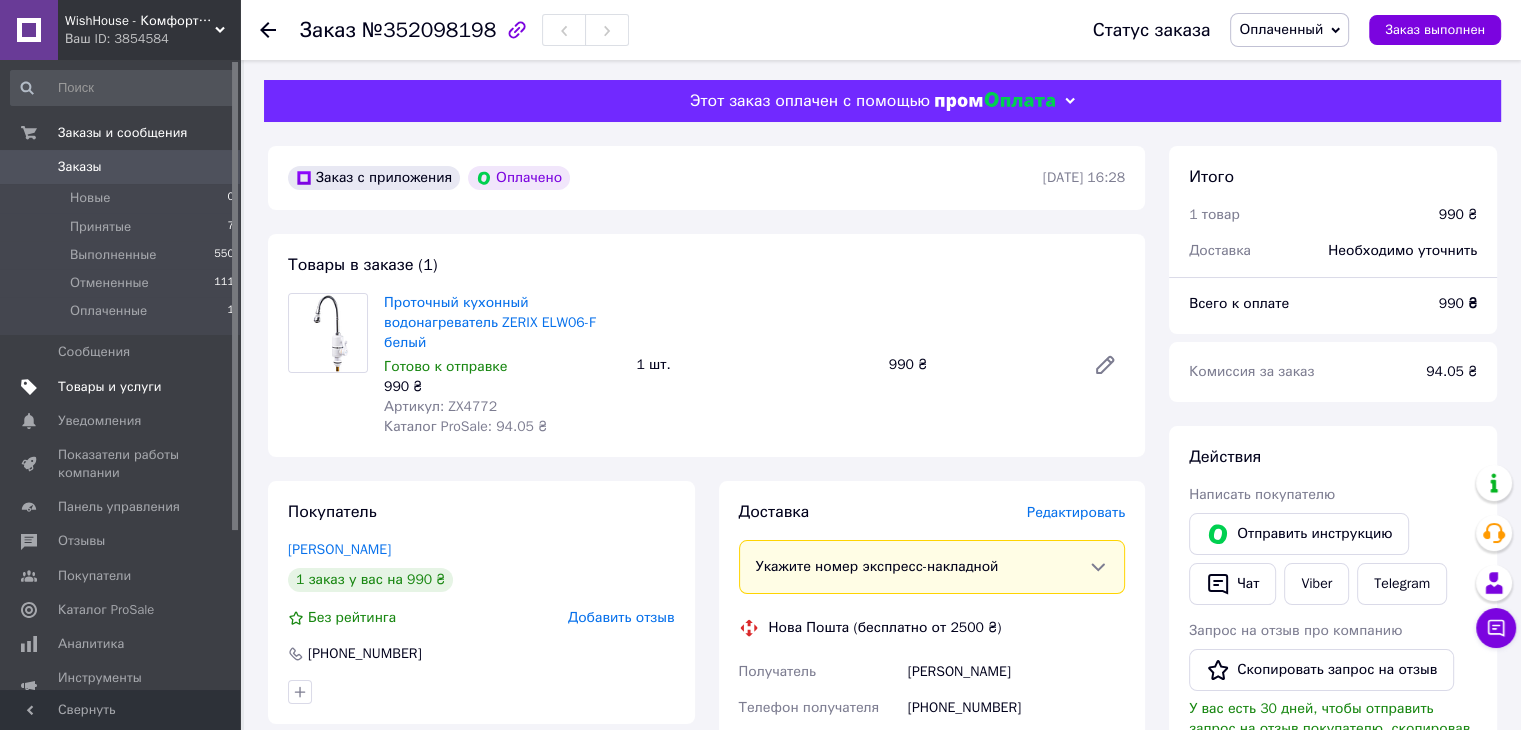 click on "Товары и услуги" at bounding box center (110, 387) 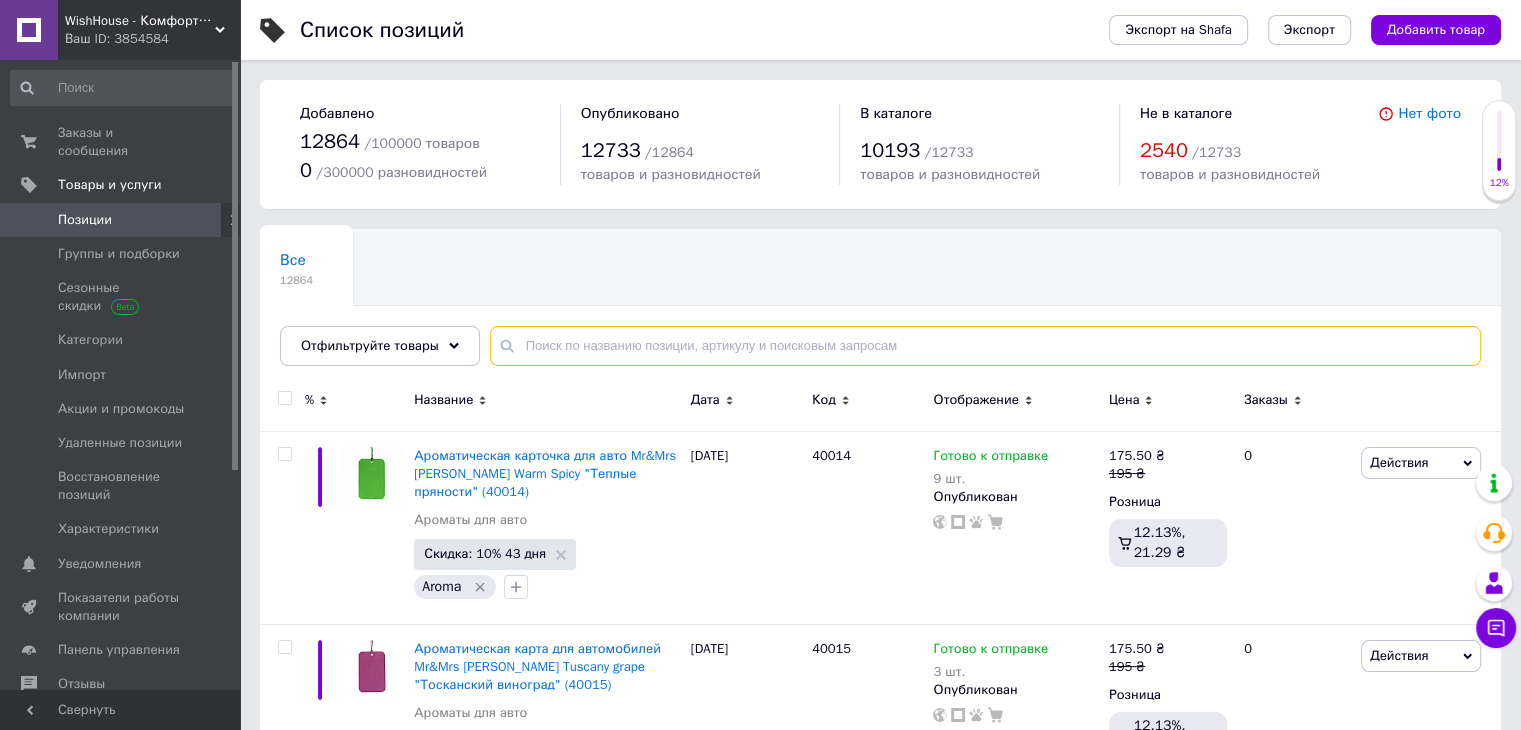 click at bounding box center (985, 346) 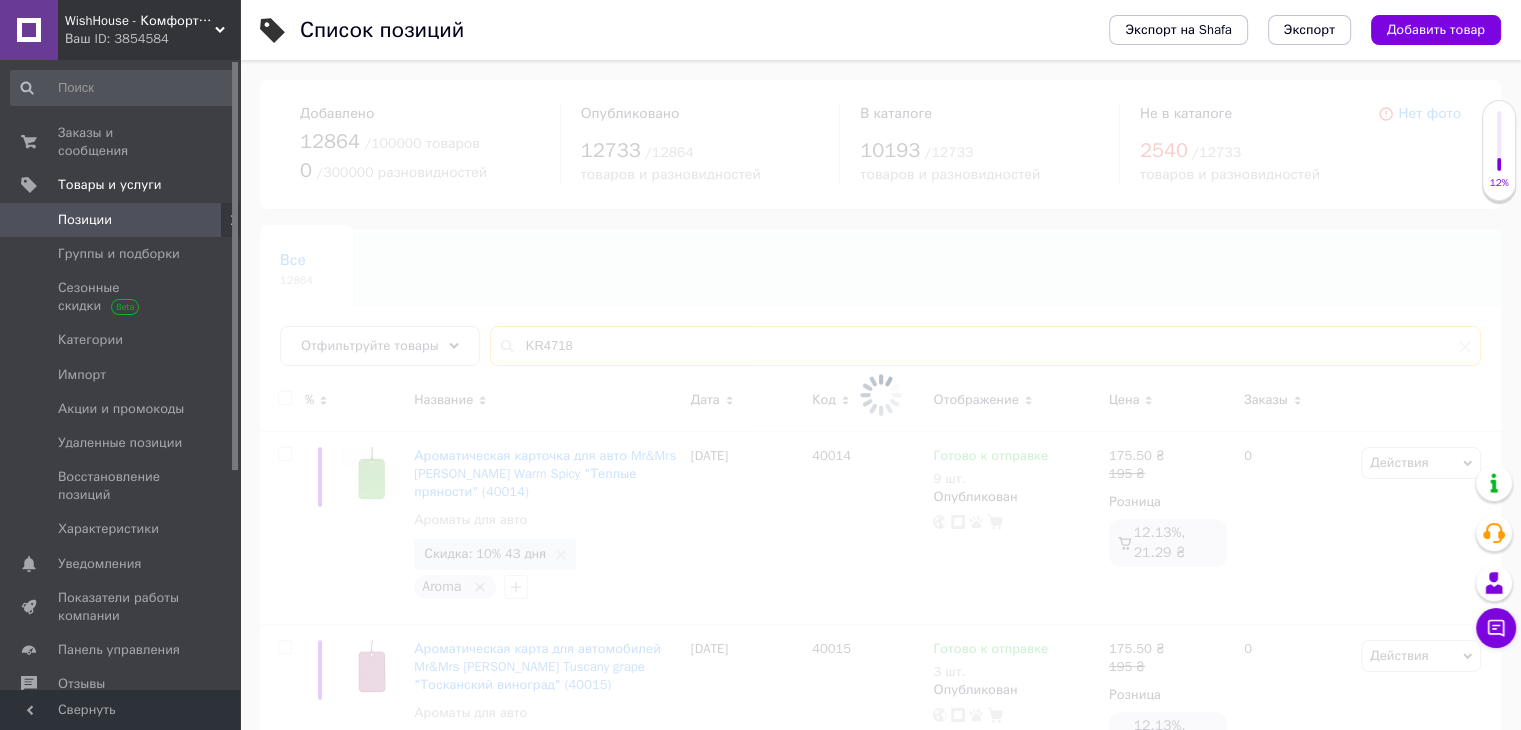 type on "KR4718" 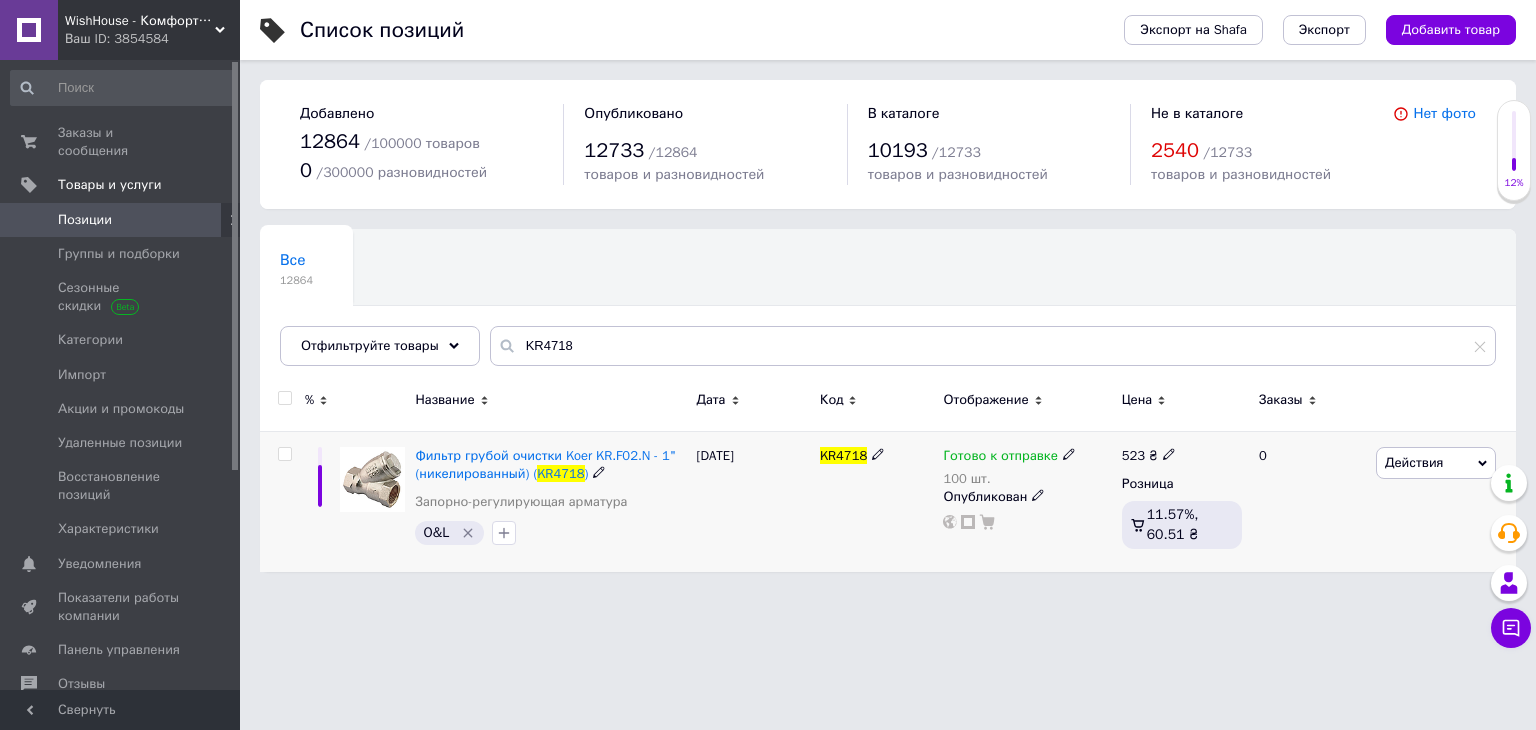 click 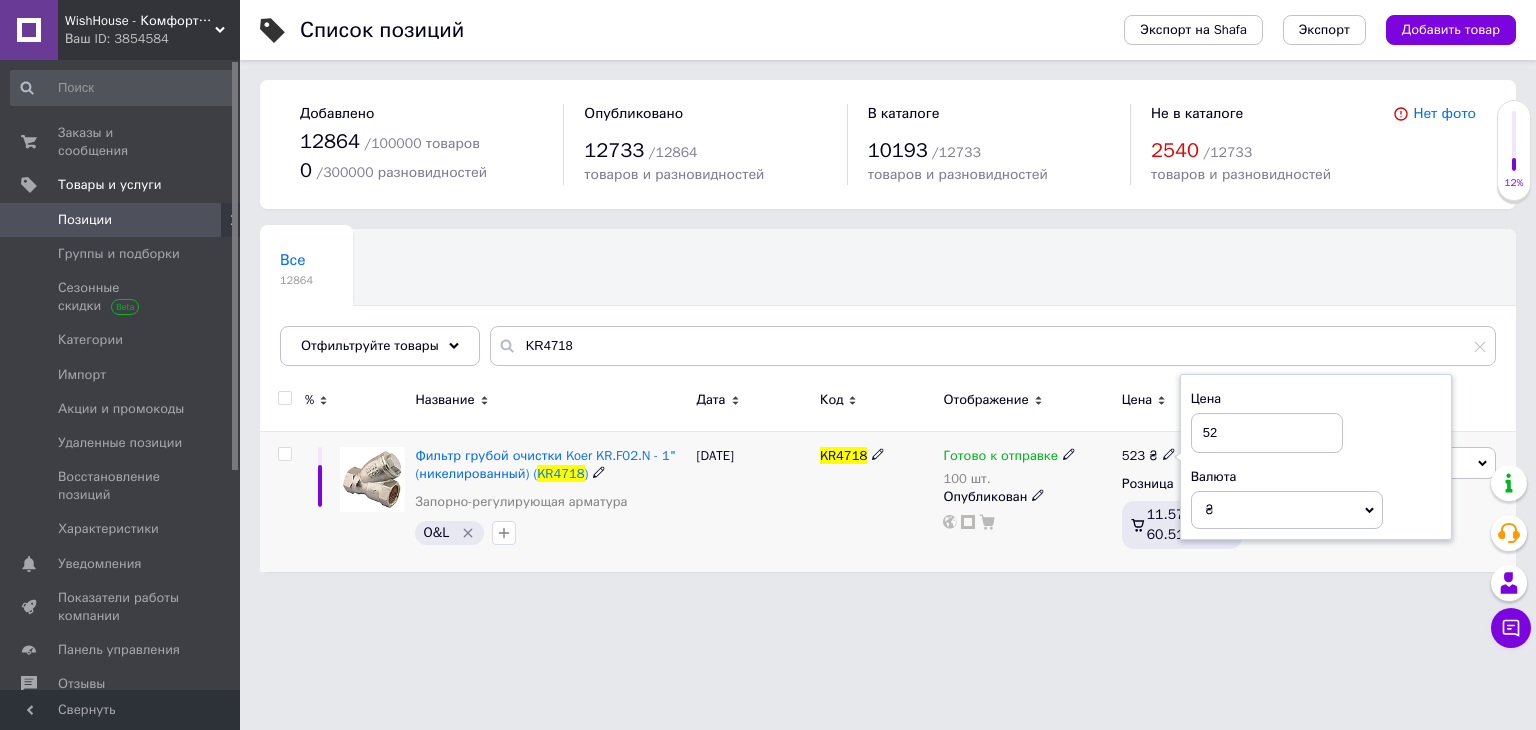 type on "5" 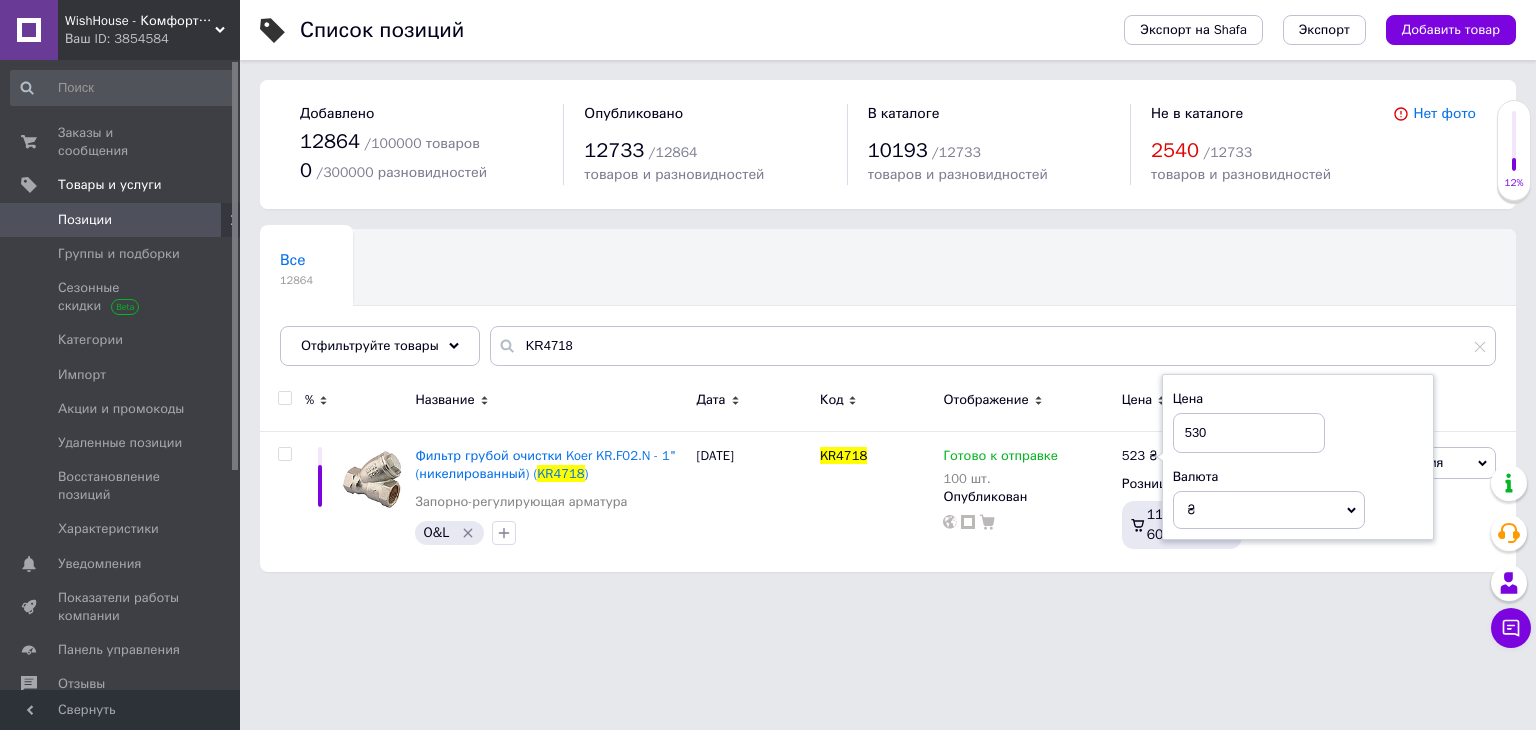 type on "530" 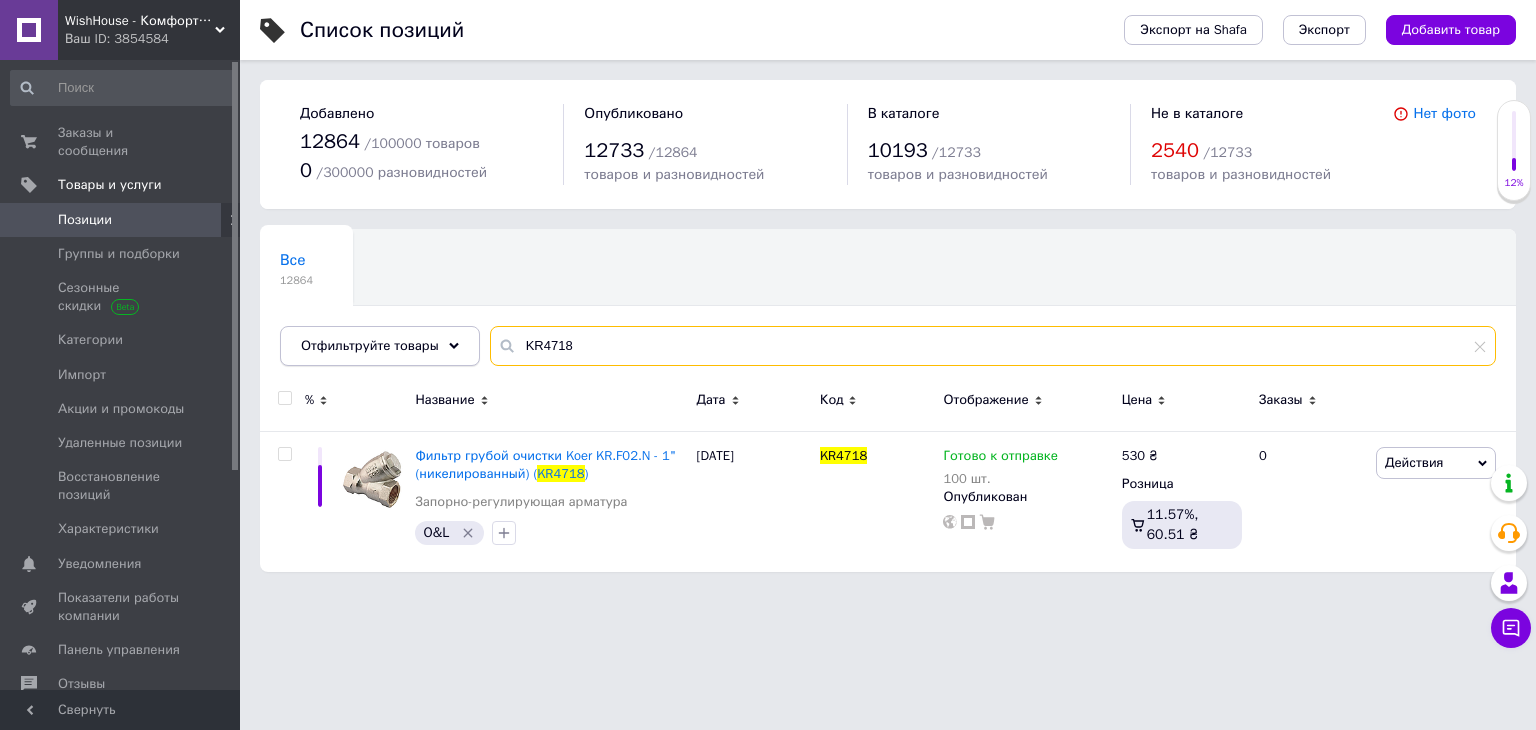 drag, startPoint x: 564, startPoint y: 343, endPoint x: 413, endPoint y: 349, distance: 151.11916 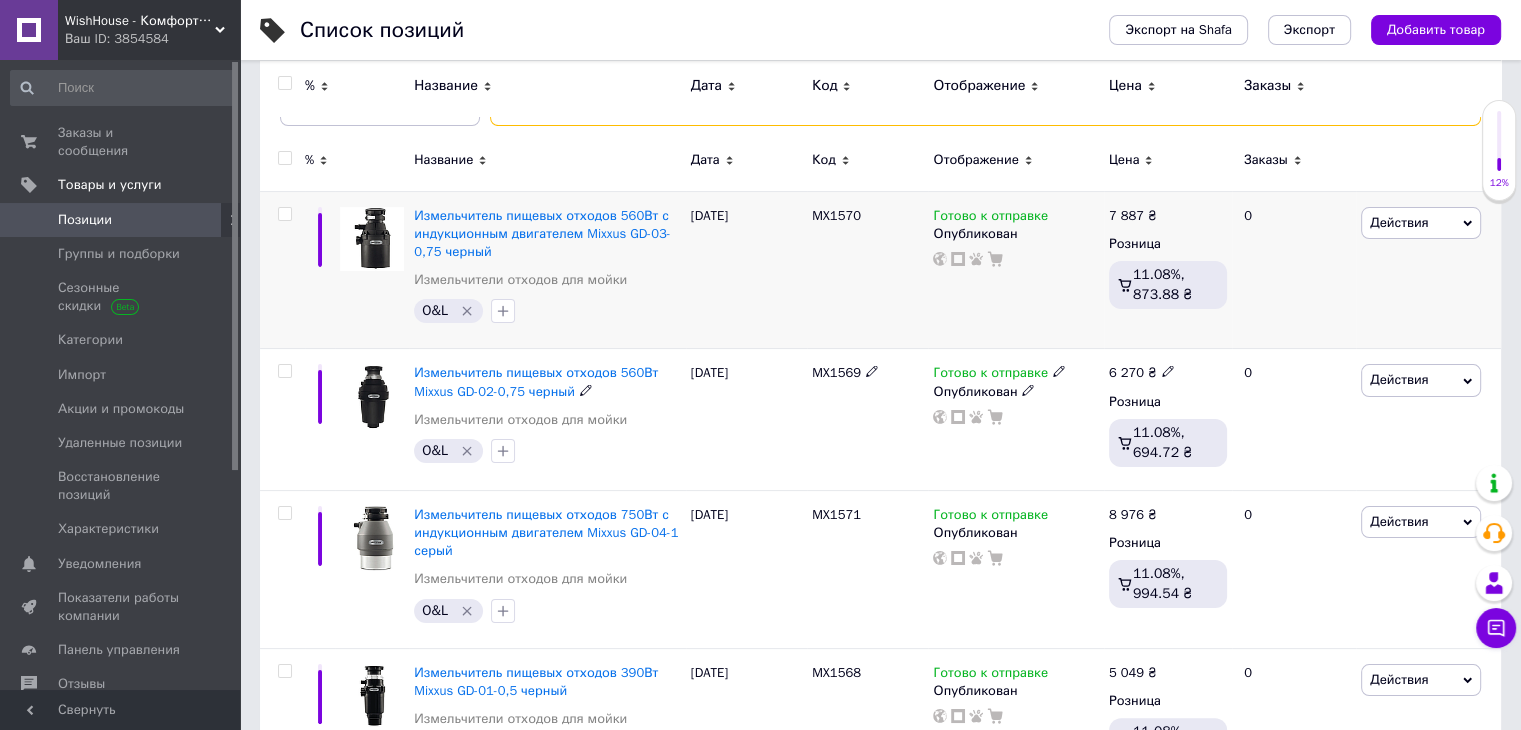 scroll, scrollTop: 244, scrollLeft: 0, axis: vertical 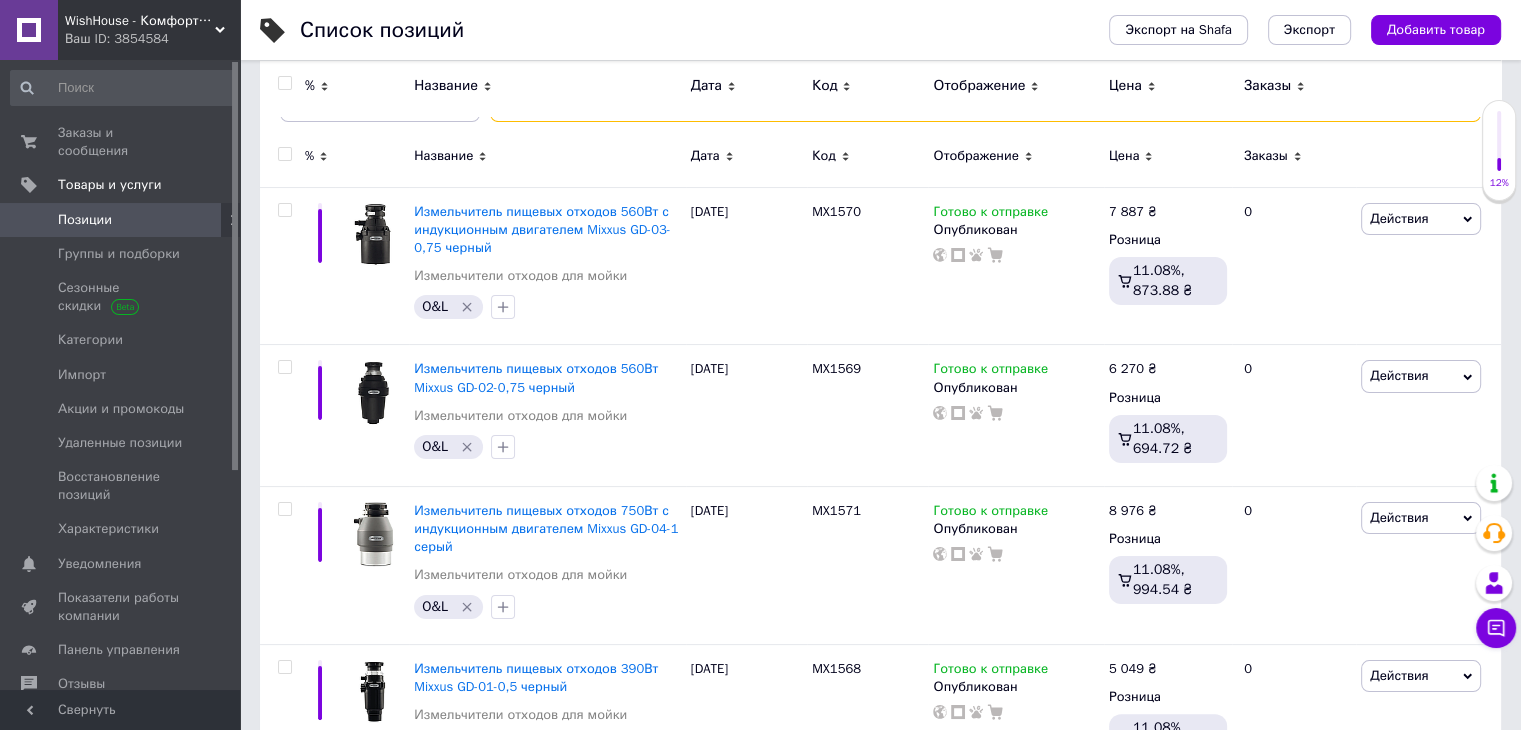 type on "MX1592" 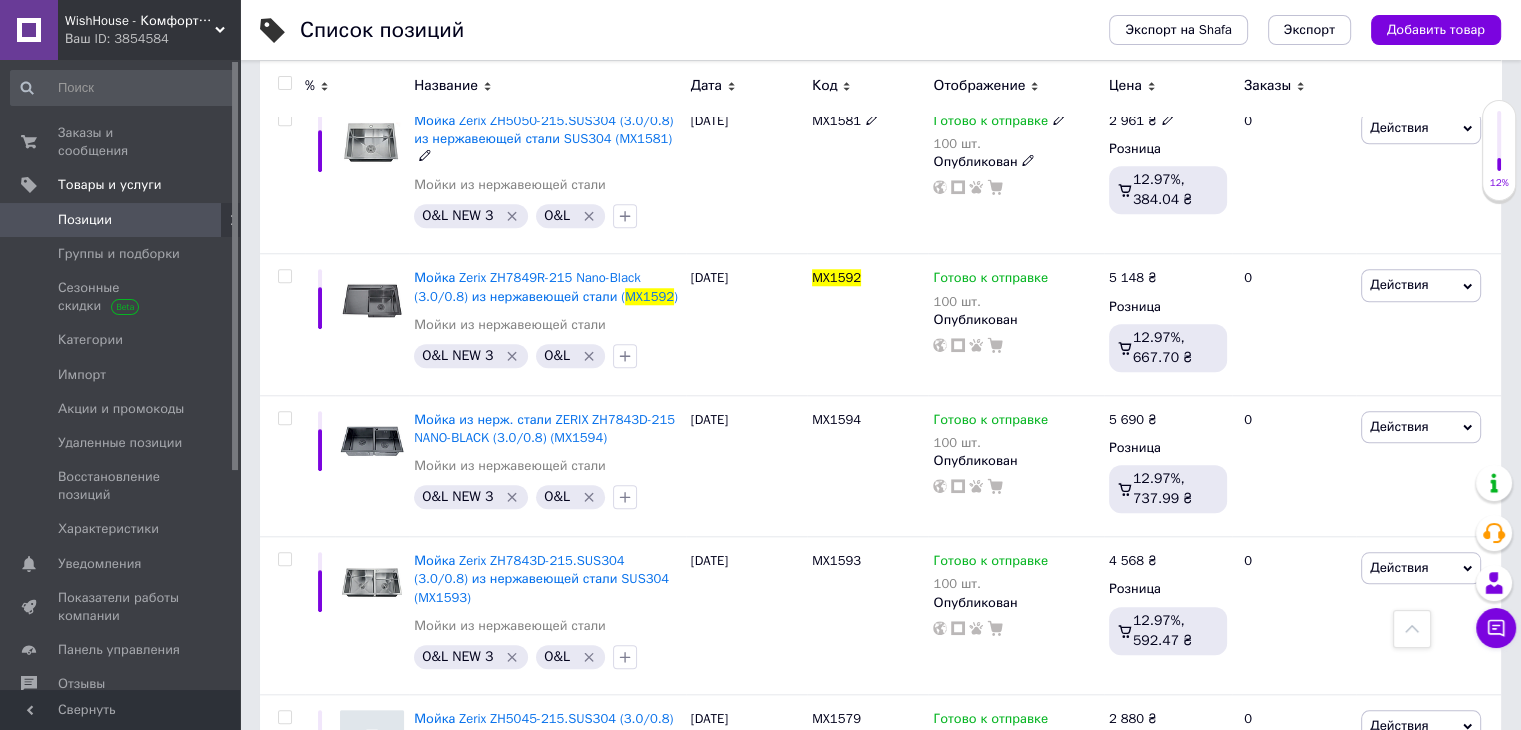 scroll, scrollTop: 1784, scrollLeft: 0, axis: vertical 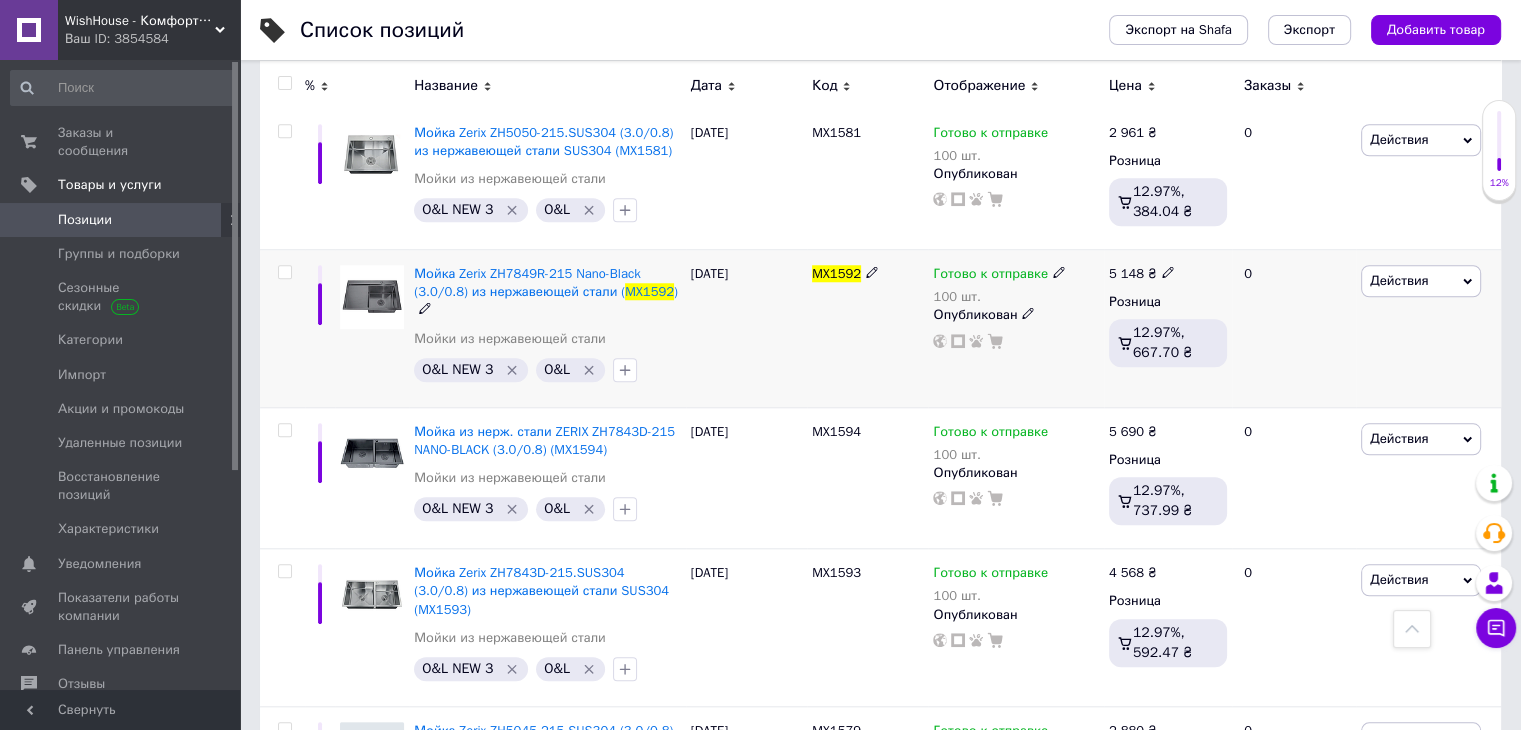 click 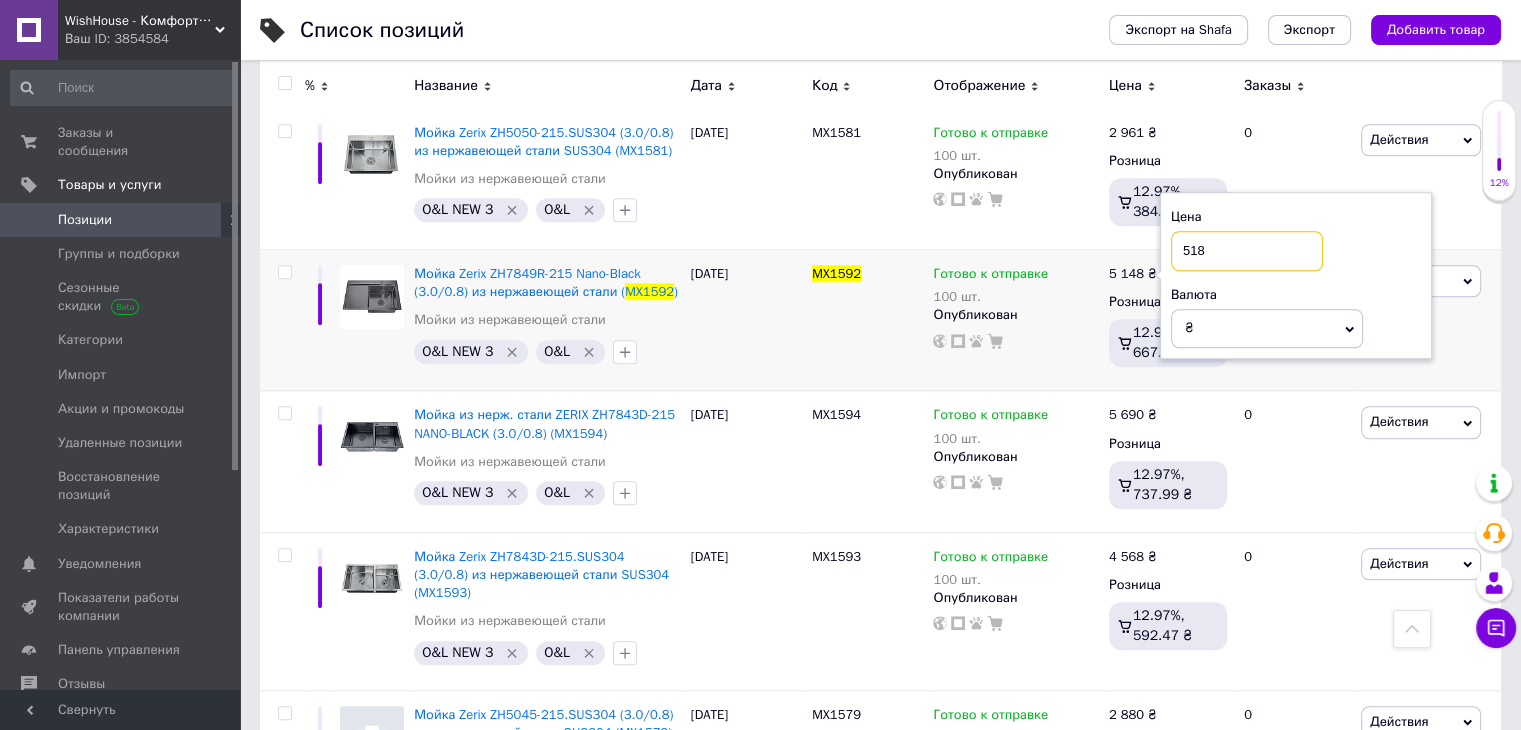 type on "5181" 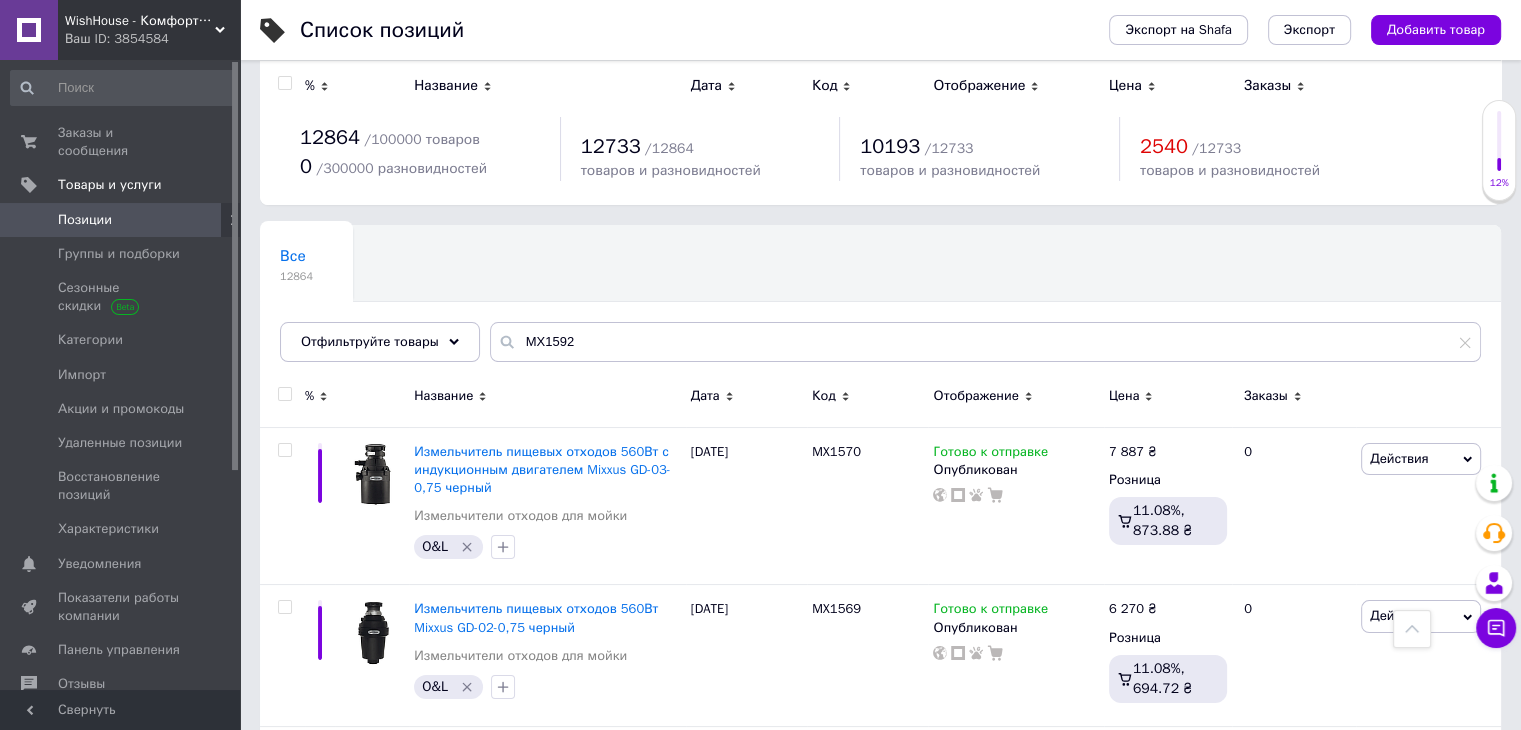 scroll, scrollTop: 0, scrollLeft: 0, axis: both 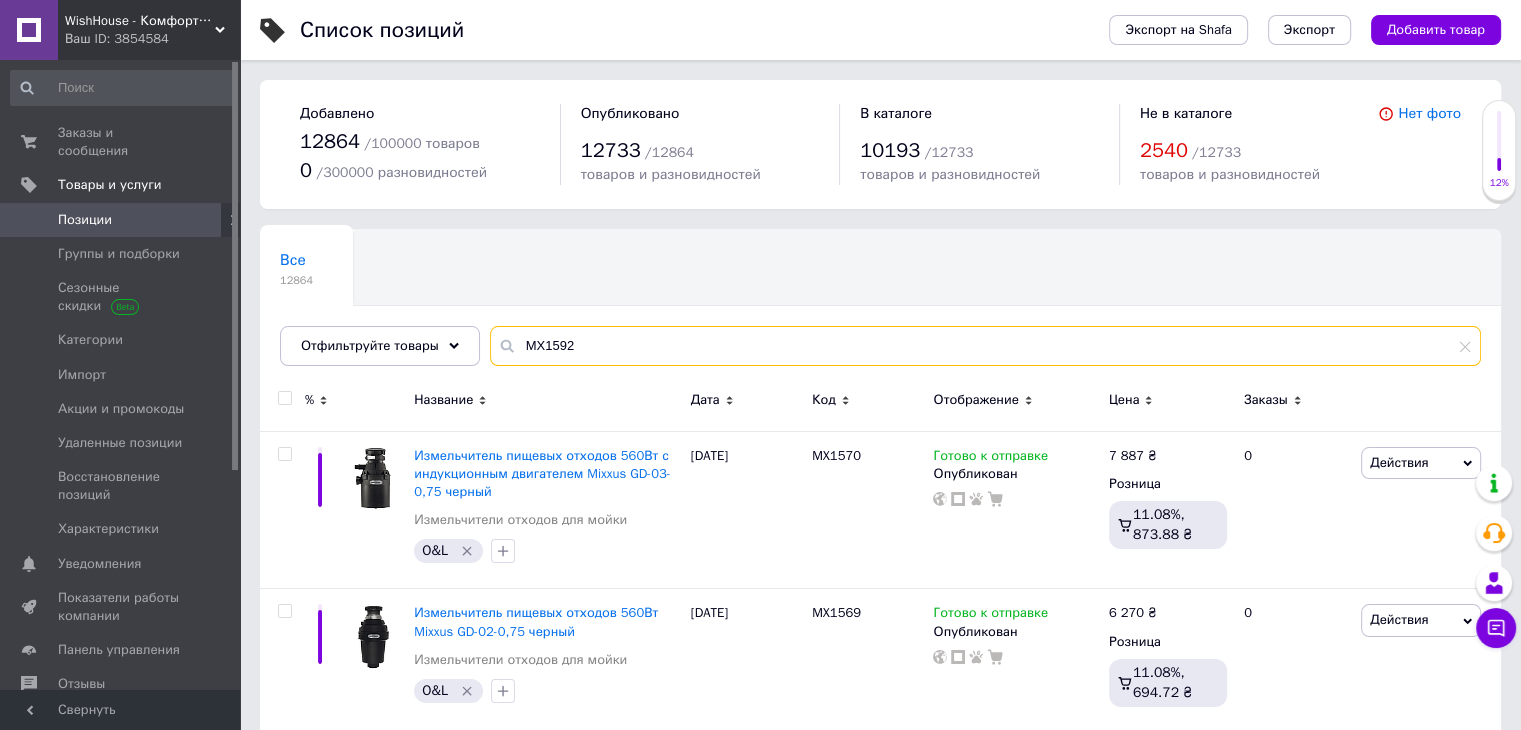 click on "MX1592" at bounding box center [985, 346] 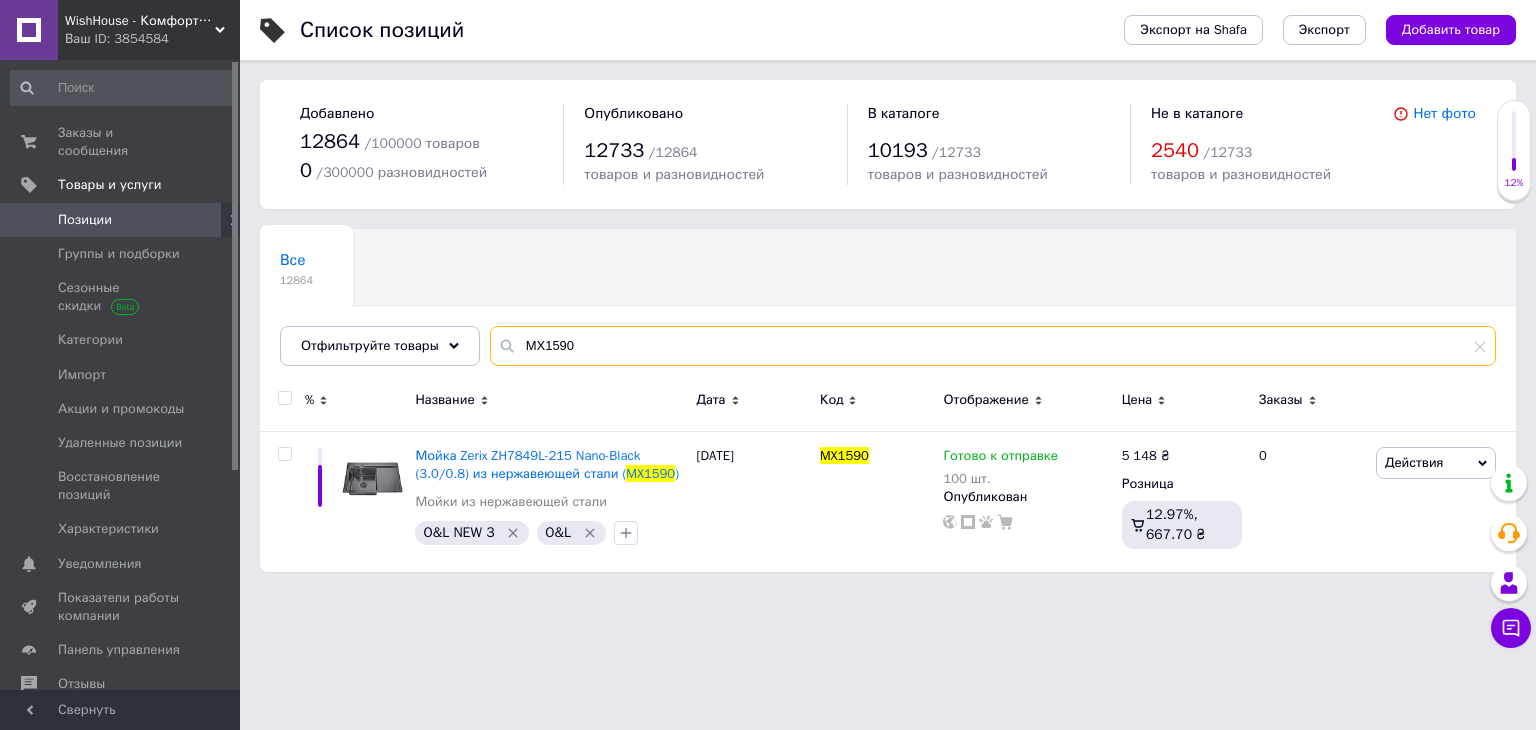 type on "MX1590" 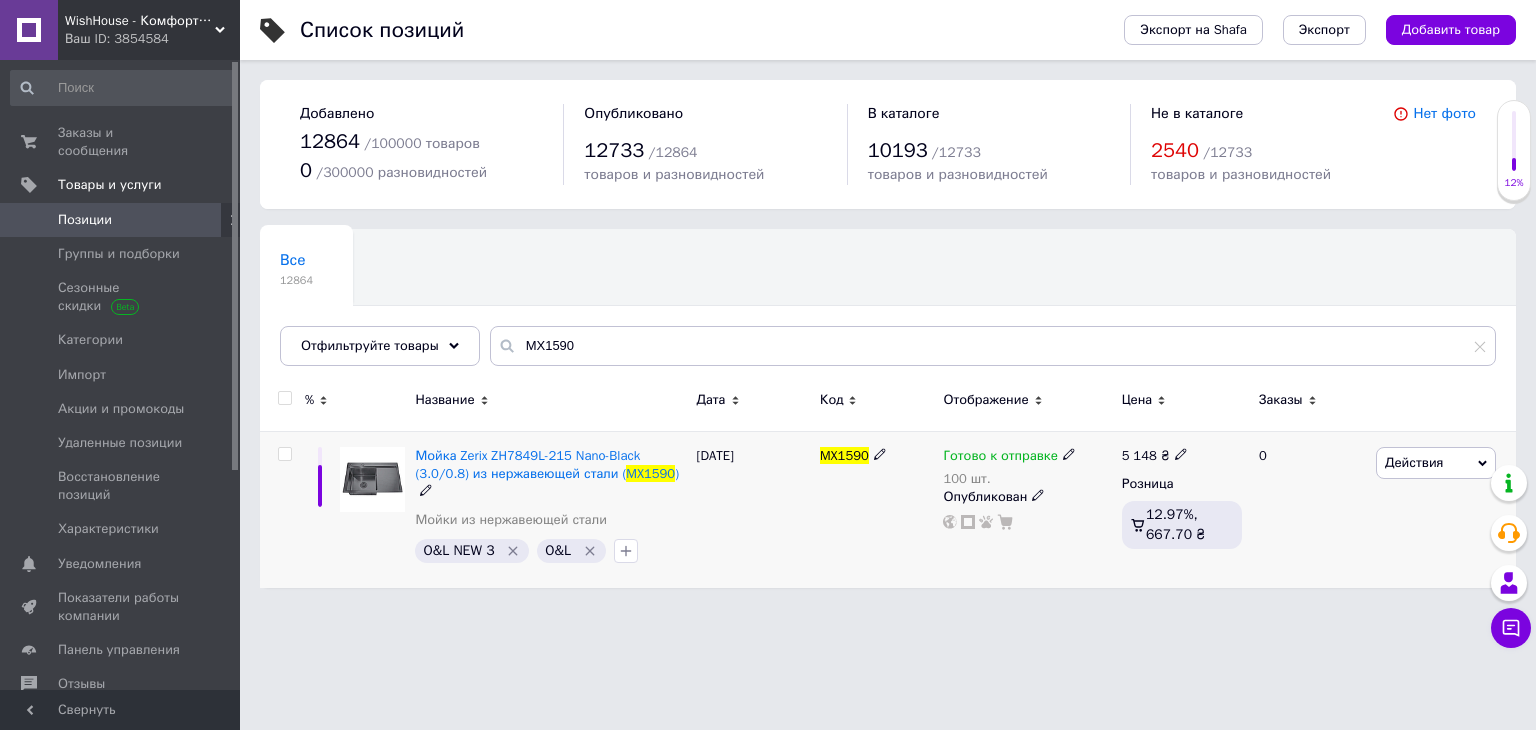 click 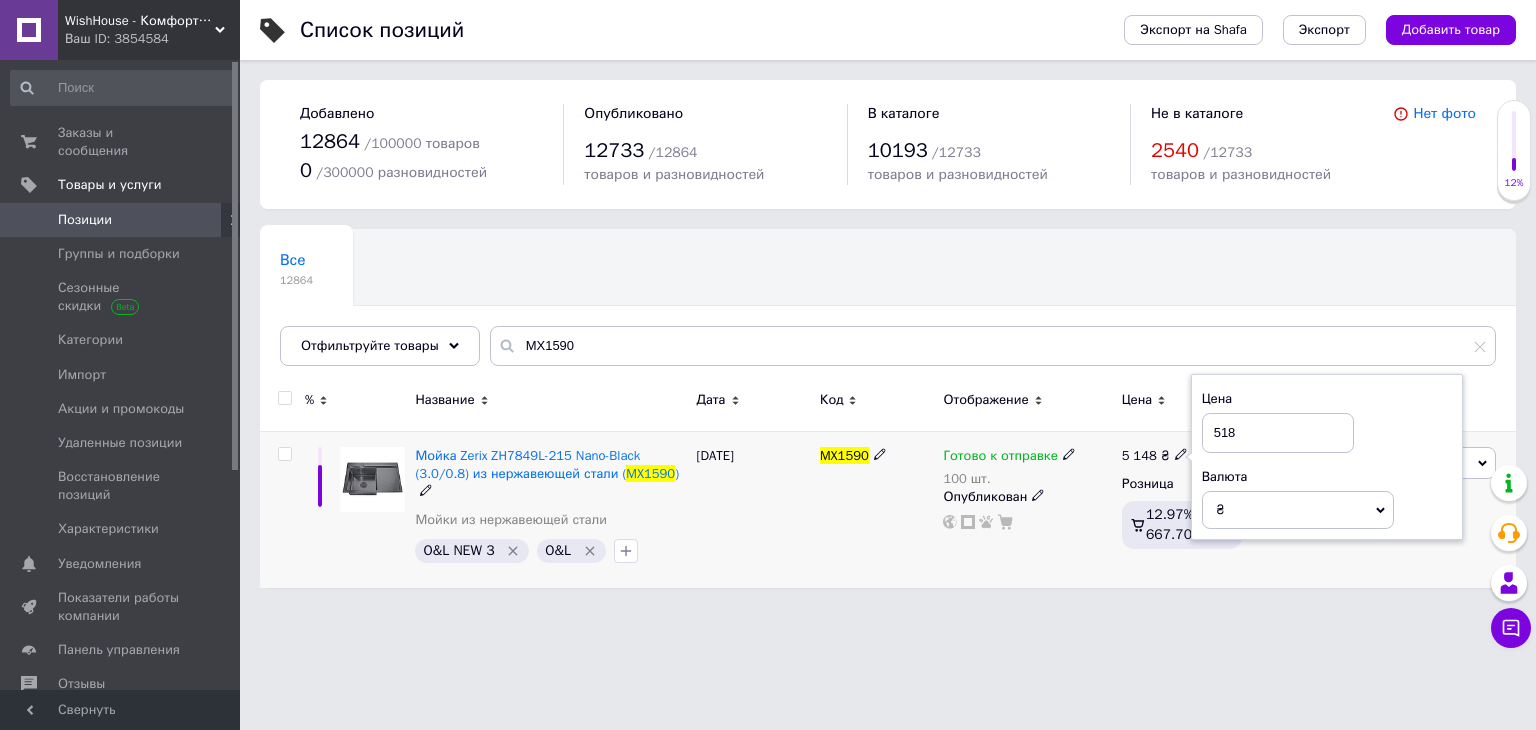 type on "5181" 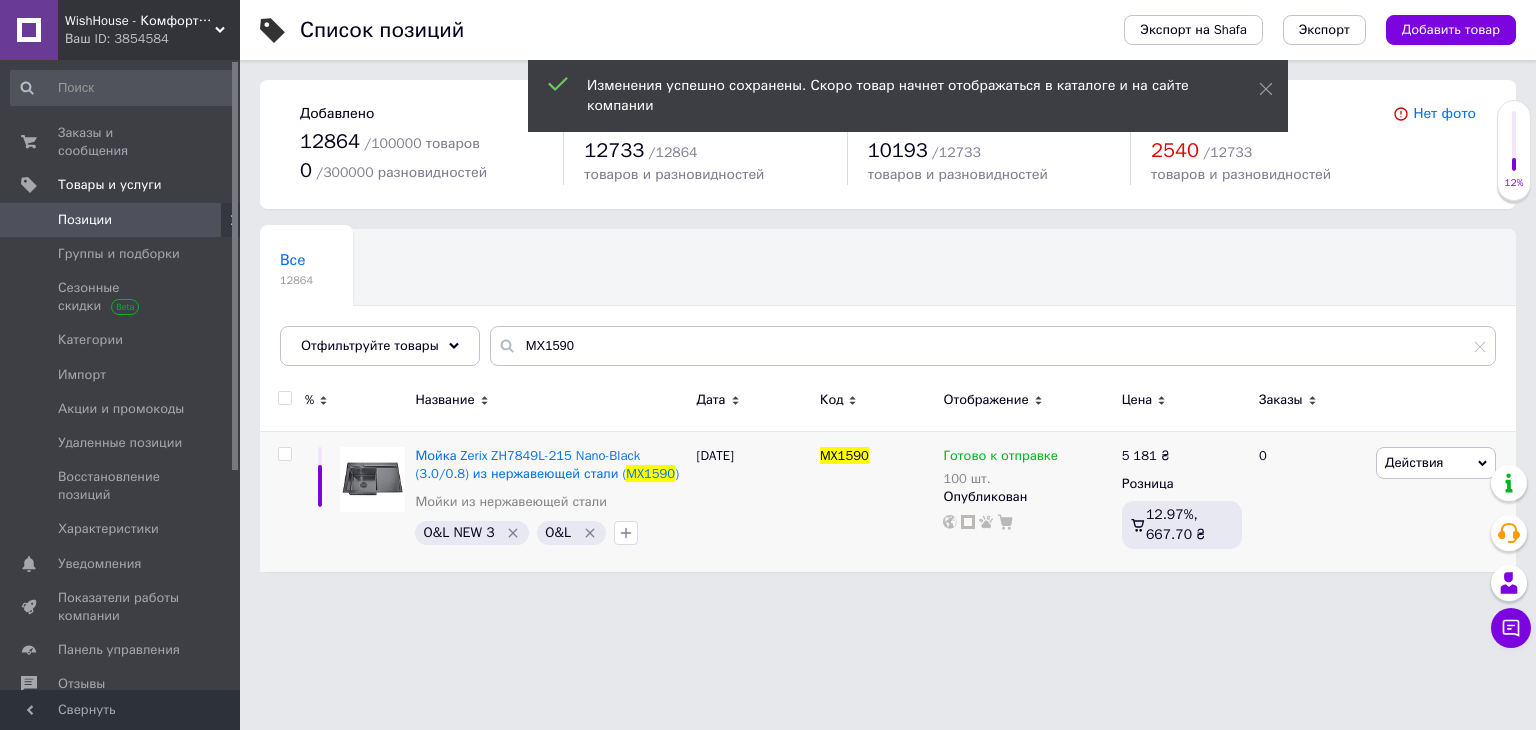 click on "Позиции" at bounding box center (123, 220) 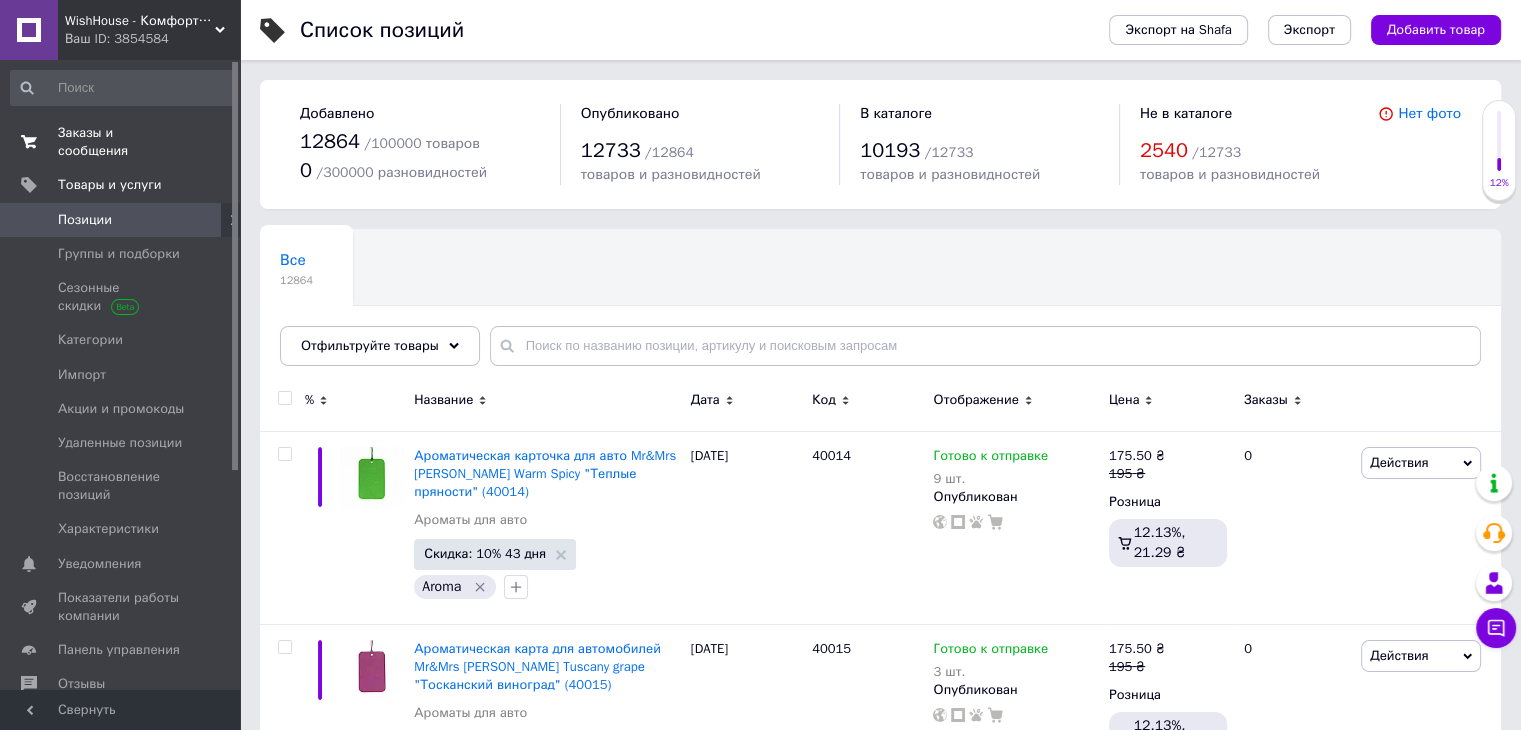 click on "Заказы и сообщения" at bounding box center (121, 142) 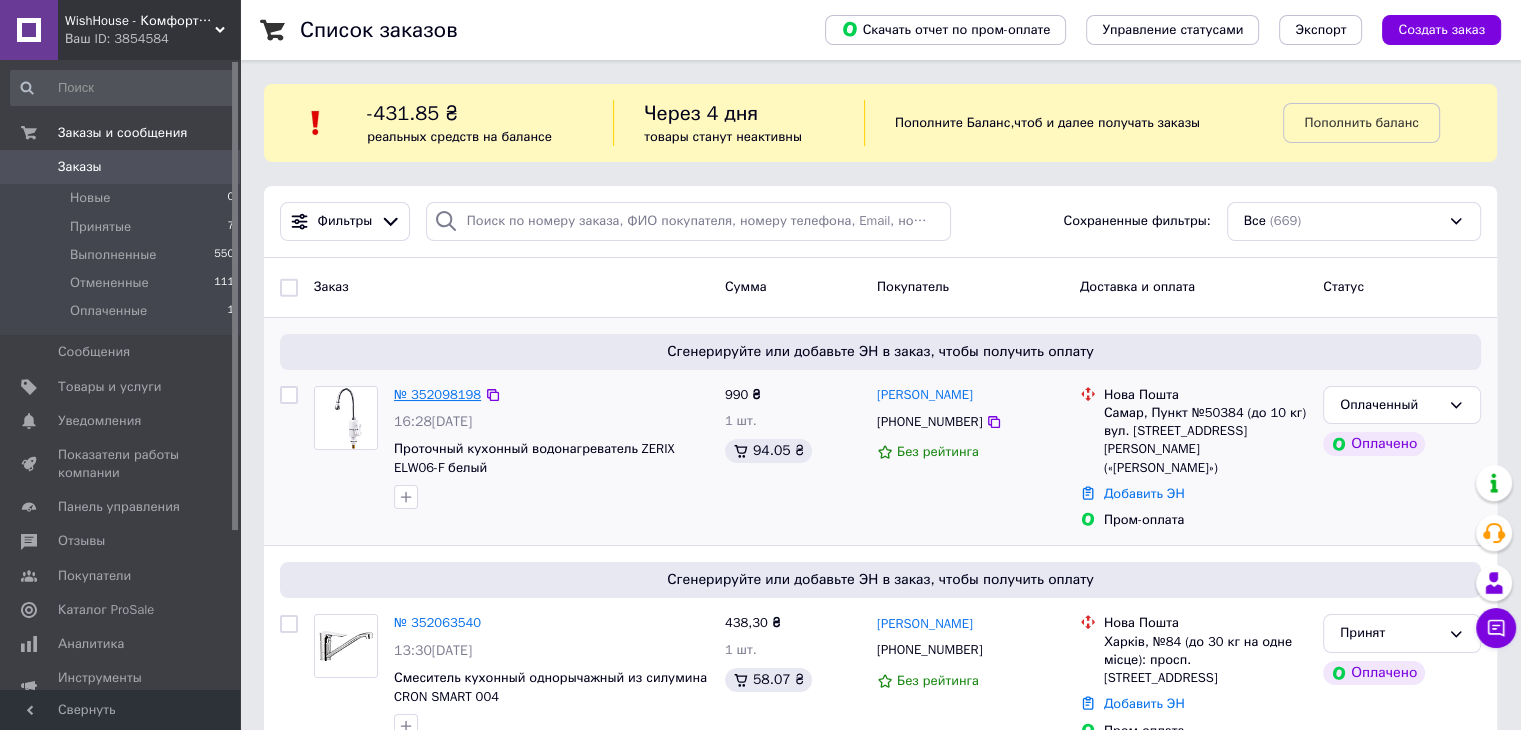 click on "№ 352098198" at bounding box center (437, 394) 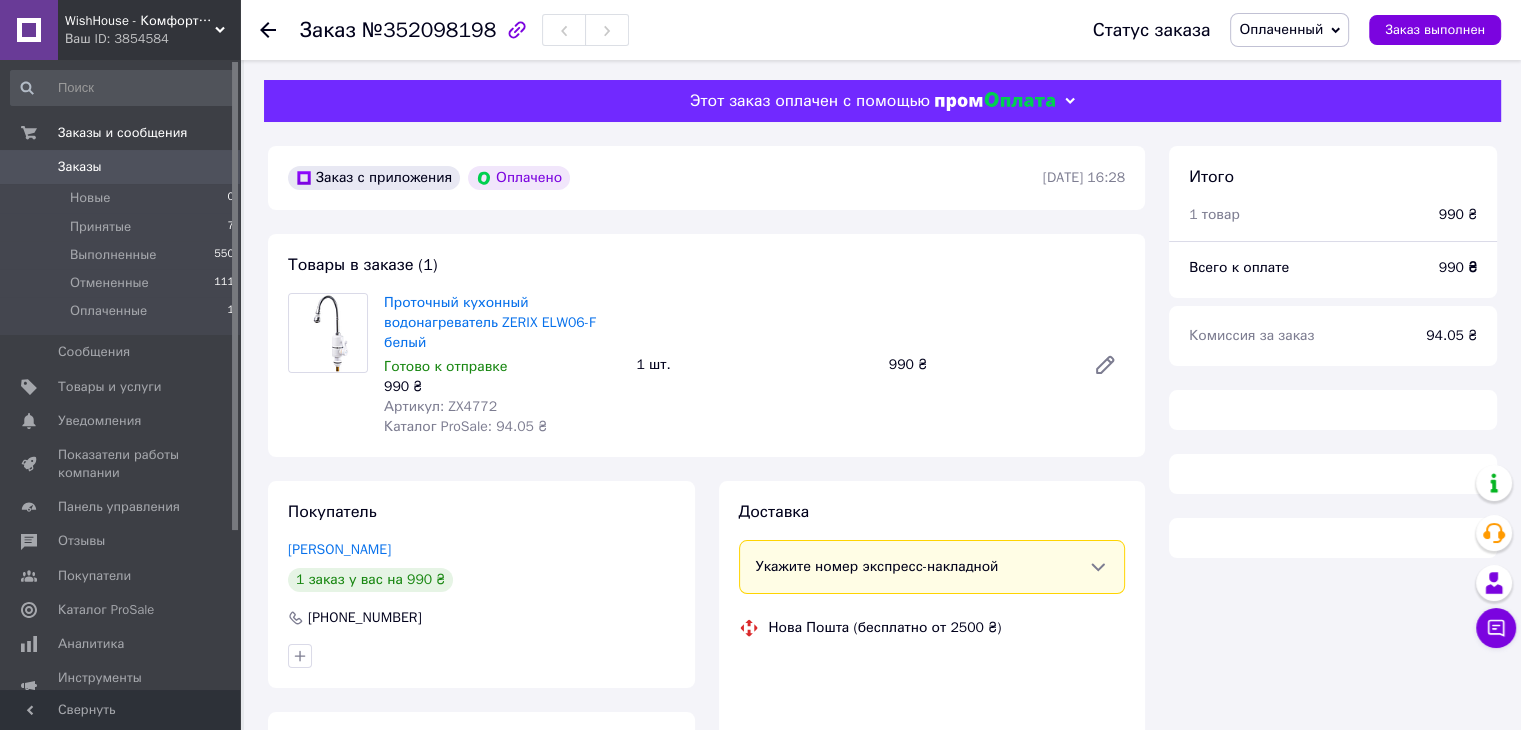 scroll, scrollTop: 12, scrollLeft: 0, axis: vertical 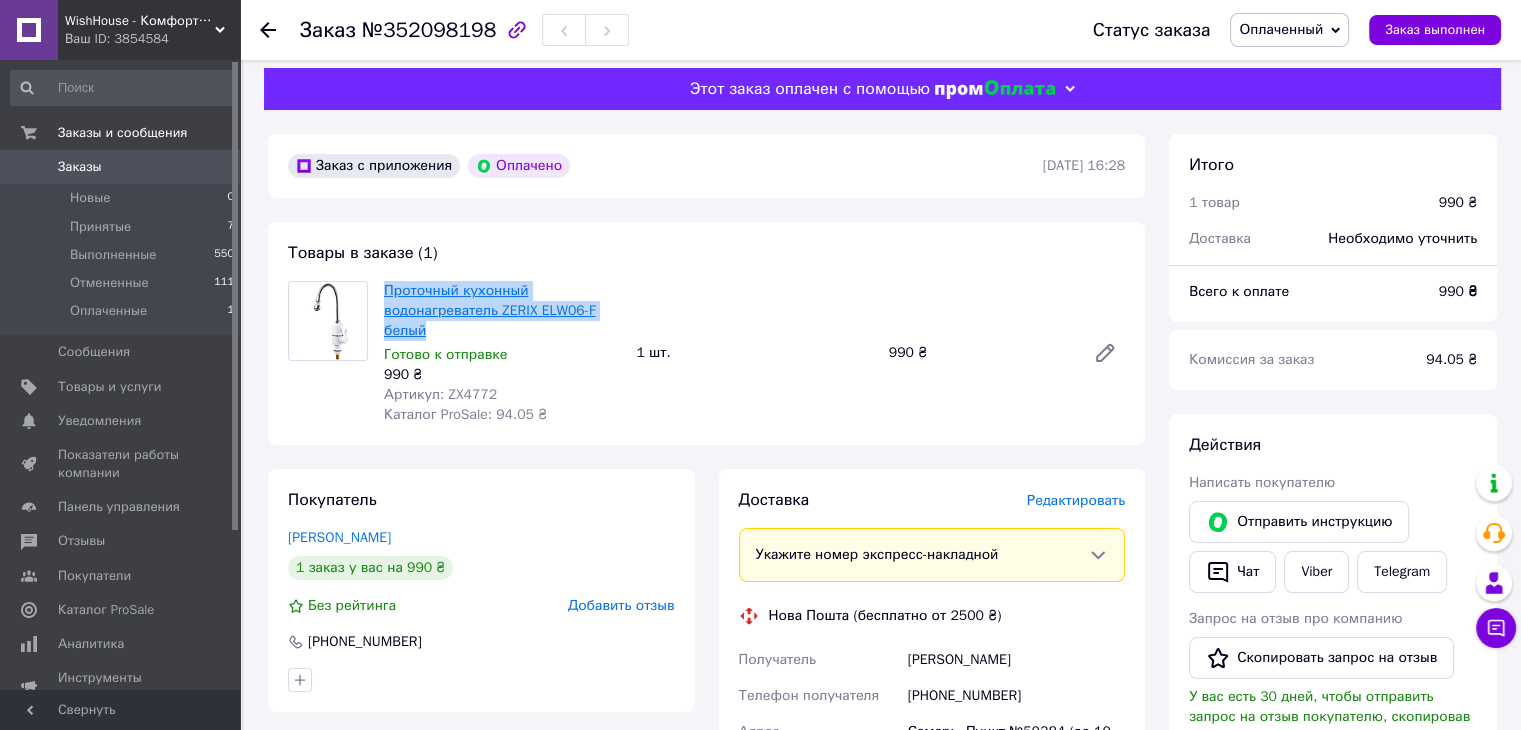 drag, startPoint x: 432, startPoint y: 336, endPoint x: 388, endPoint y: 290, distance: 63.655323 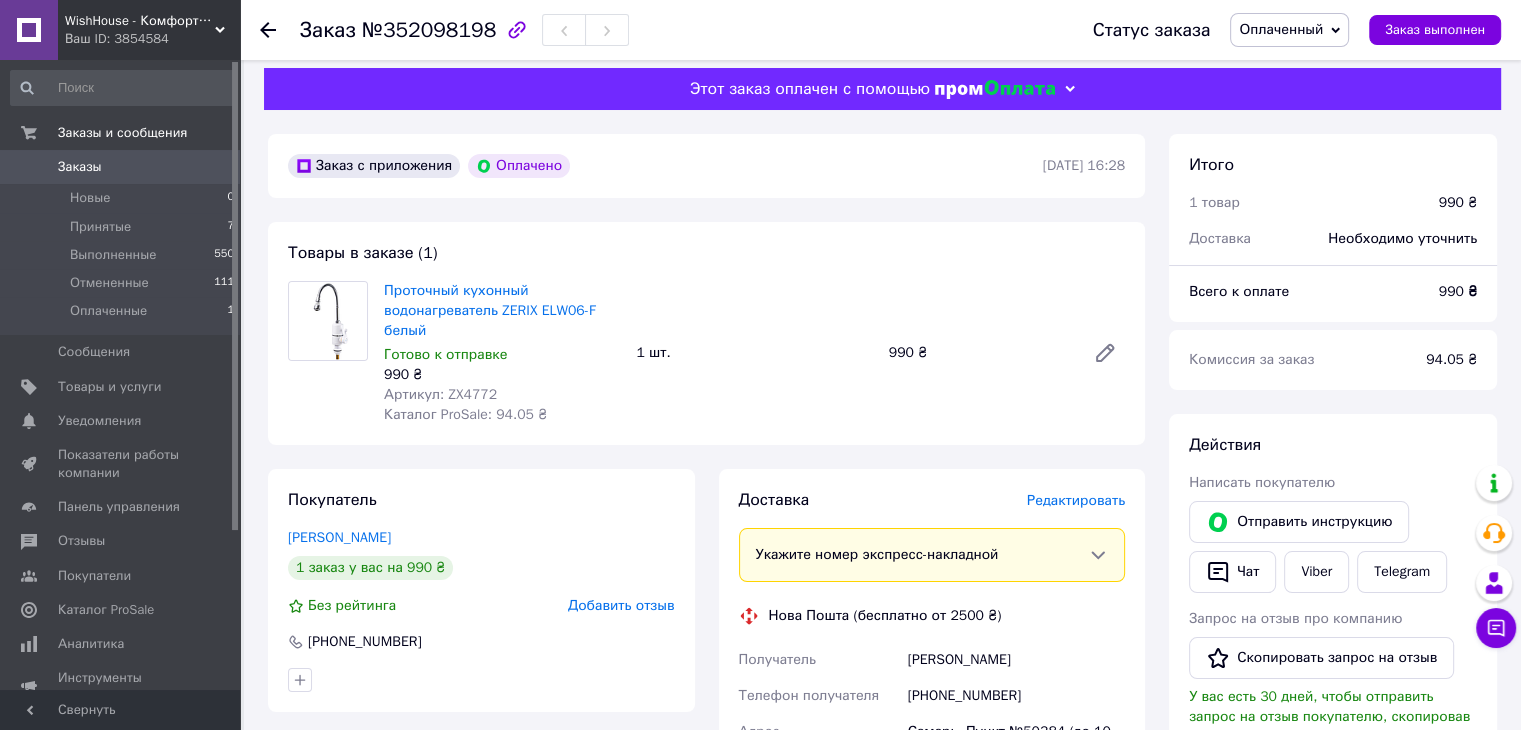 click on "Проточный кухонный водонагреватель ZERIX ELW06-F белый Готово к отправке 990 ₴ Артикул: ZX4772 Каталог ProSale: 94.05 ₴" at bounding box center (502, 353) 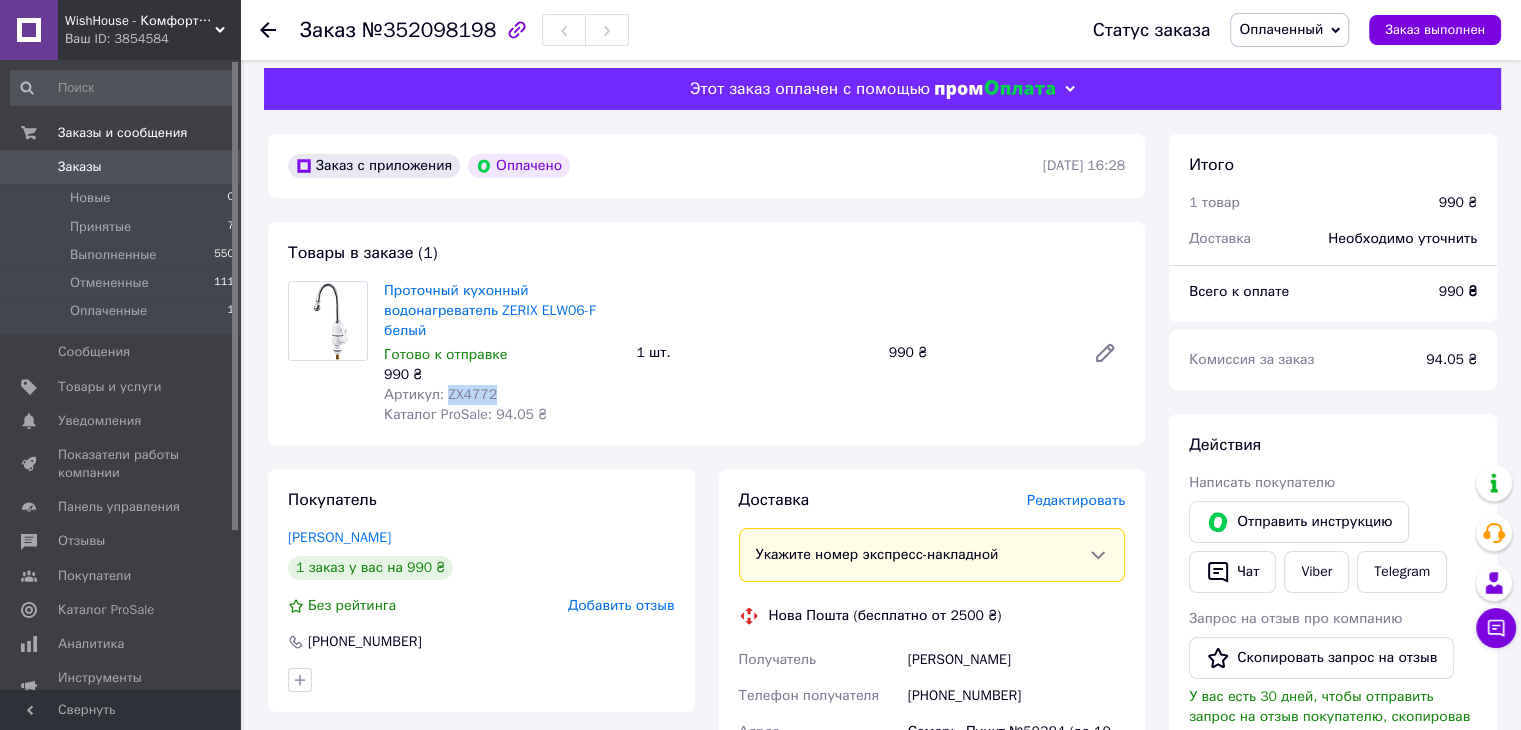 click on "Артикул: ZX4772" at bounding box center (440, 394) 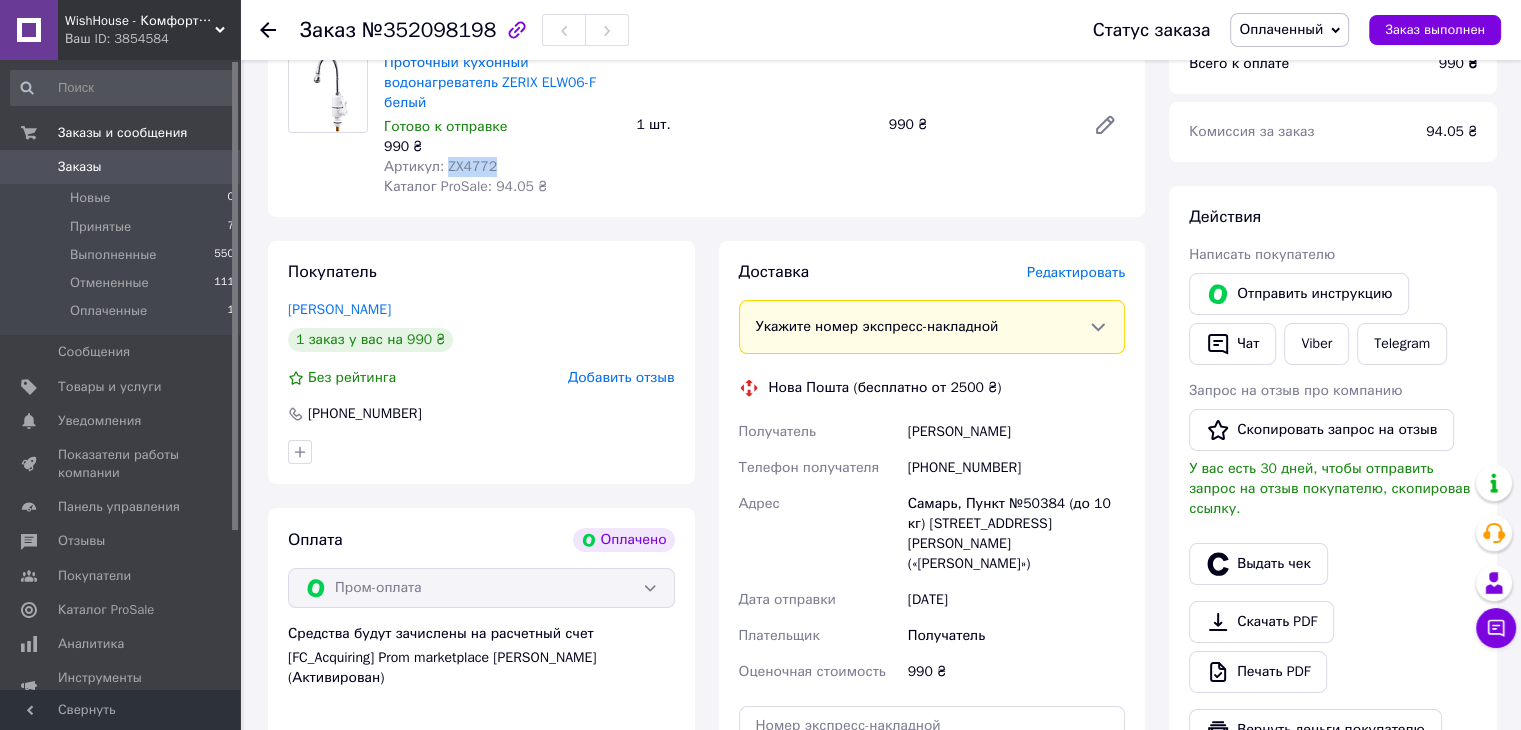 scroll, scrollTop: 242, scrollLeft: 0, axis: vertical 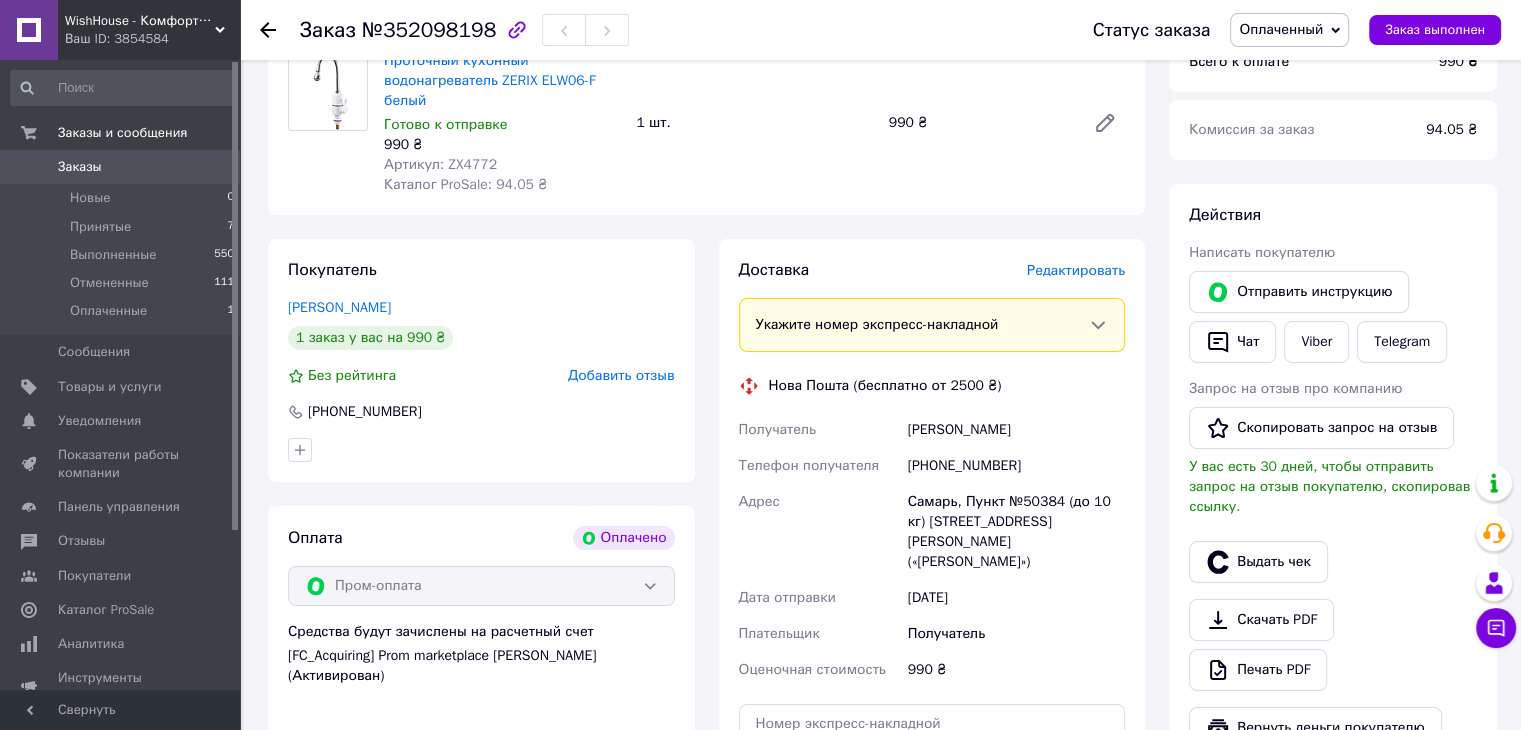 click on "[PERSON_NAME]" at bounding box center [1016, 430] 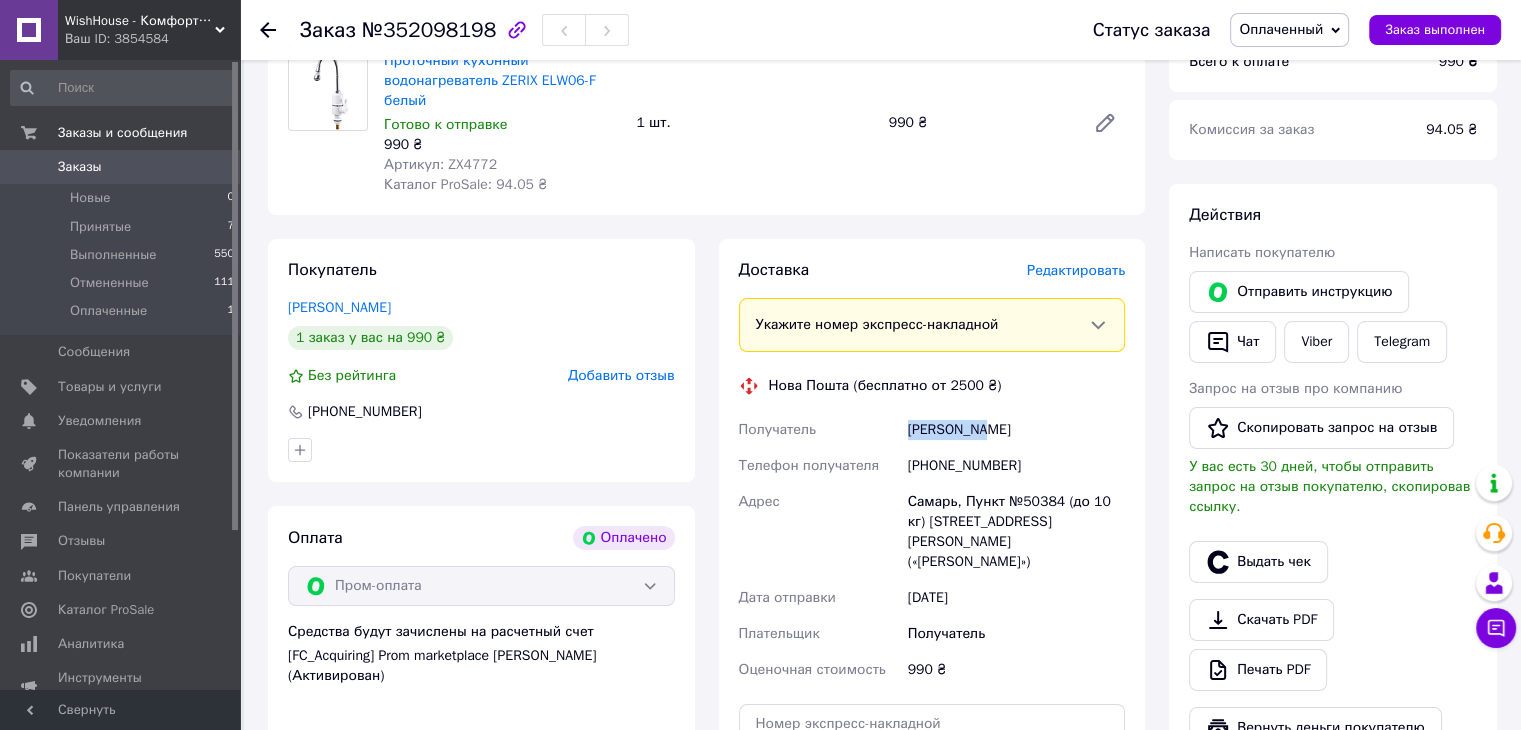 drag, startPoint x: 931, startPoint y: 426, endPoint x: 959, endPoint y: 429, distance: 28.160255 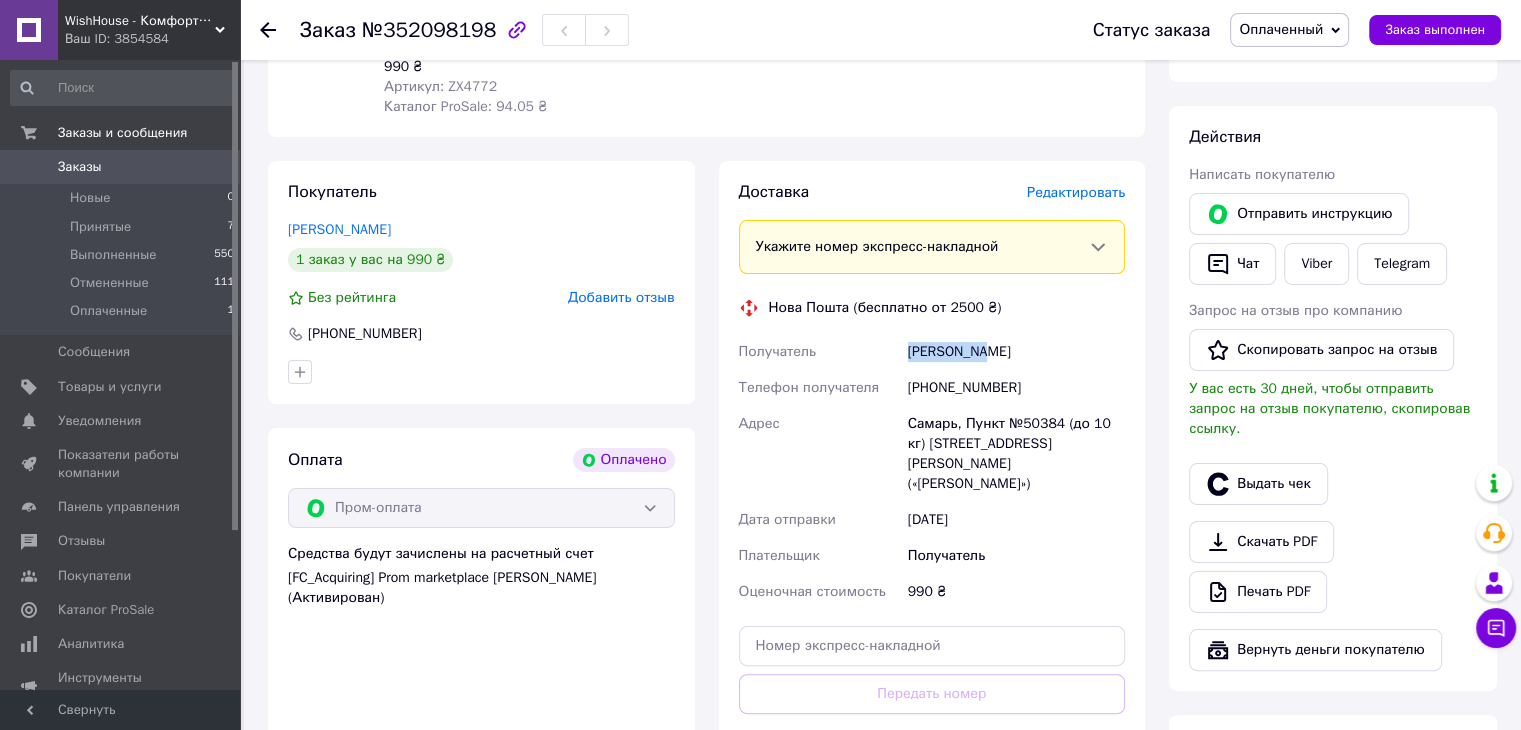 scroll, scrollTop: 322, scrollLeft: 0, axis: vertical 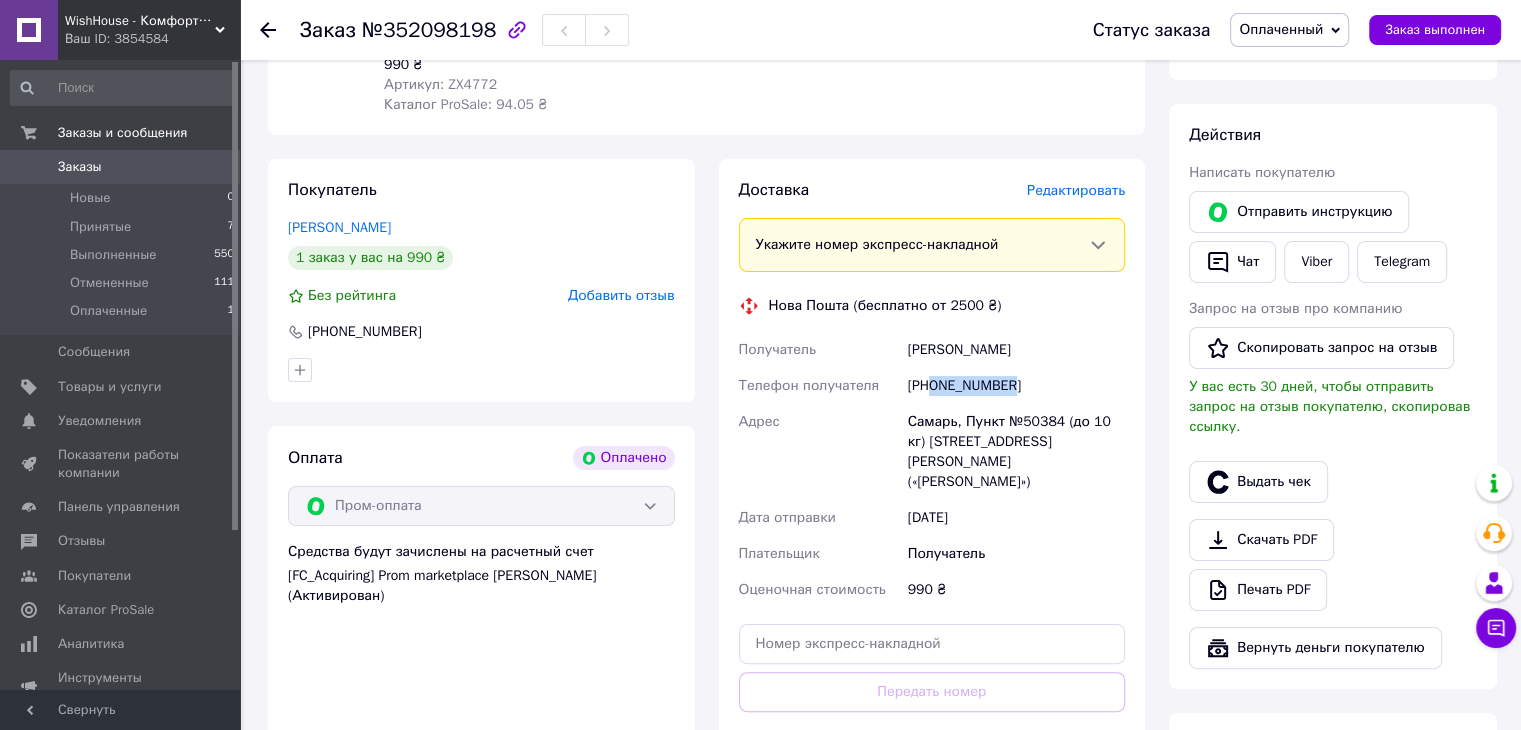 drag, startPoint x: 930, startPoint y: 387, endPoint x: 1021, endPoint y: 392, distance: 91.13726 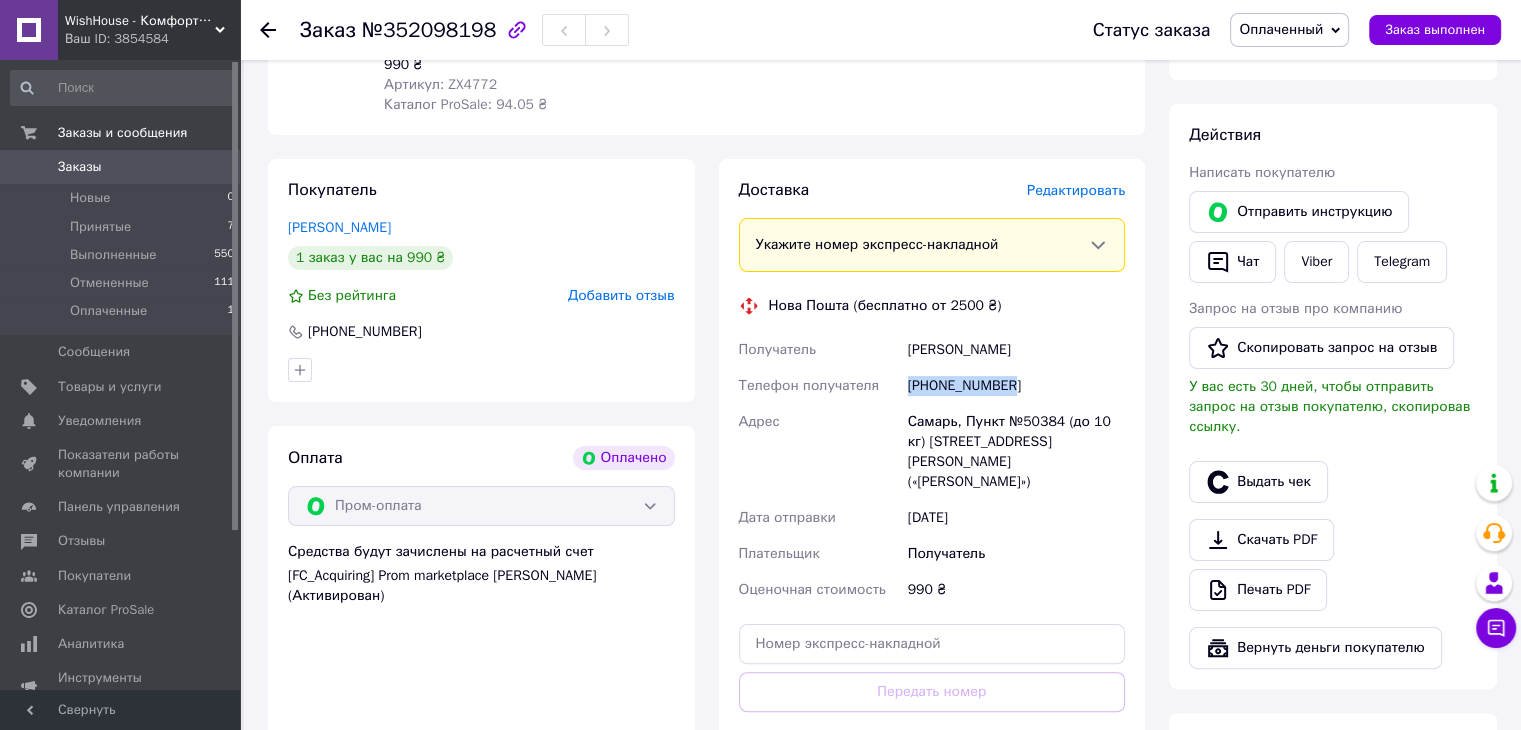drag, startPoint x: 934, startPoint y: 389, endPoint x: 908, endPoint y: 389, distance: 26 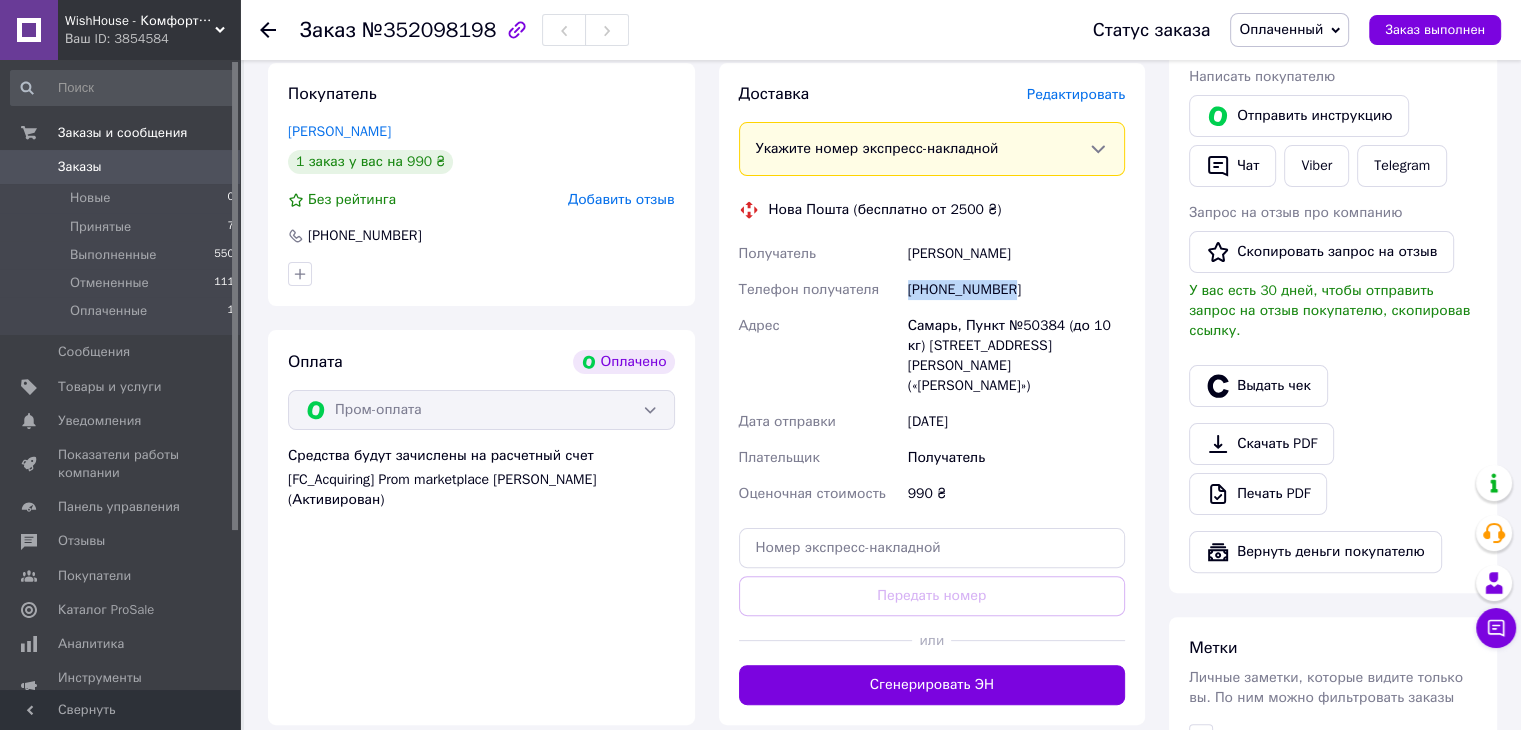 scroll, scrollTop: 420, scrollLeft: 0, axis: vertical 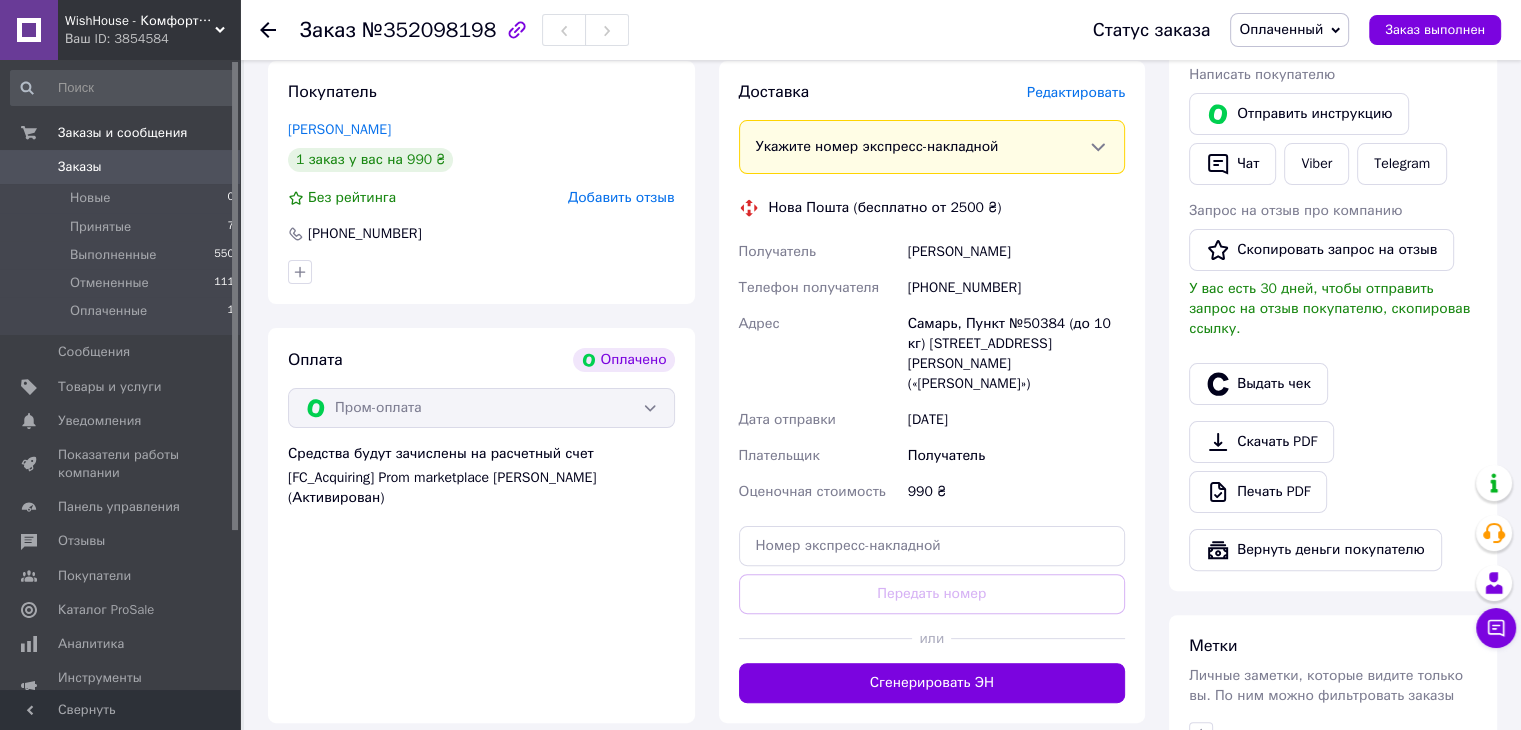 click on "Самарь, Пункт №50384 (до 10 кг) [STREET_ADDRESS][PERSON_NAME] («[PERSON_NAME]»)" at bounding box center (1016, 354) 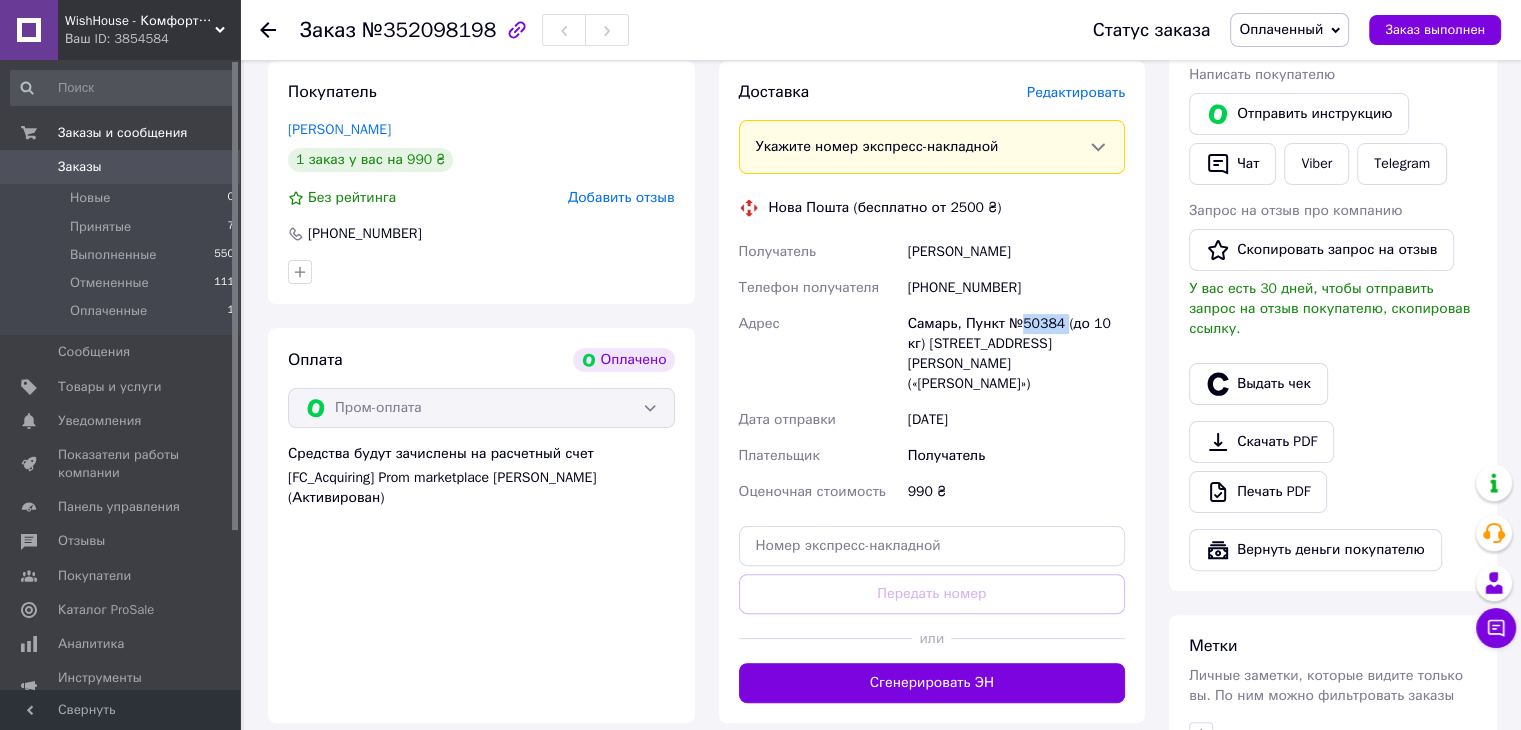 click on "Самарь, Пункт №50384 (до 10 кг) [STREET_ADDRESS][PERSON_NAME] («[PERSON_NAME]»)" at bounding box center [1016, 354] 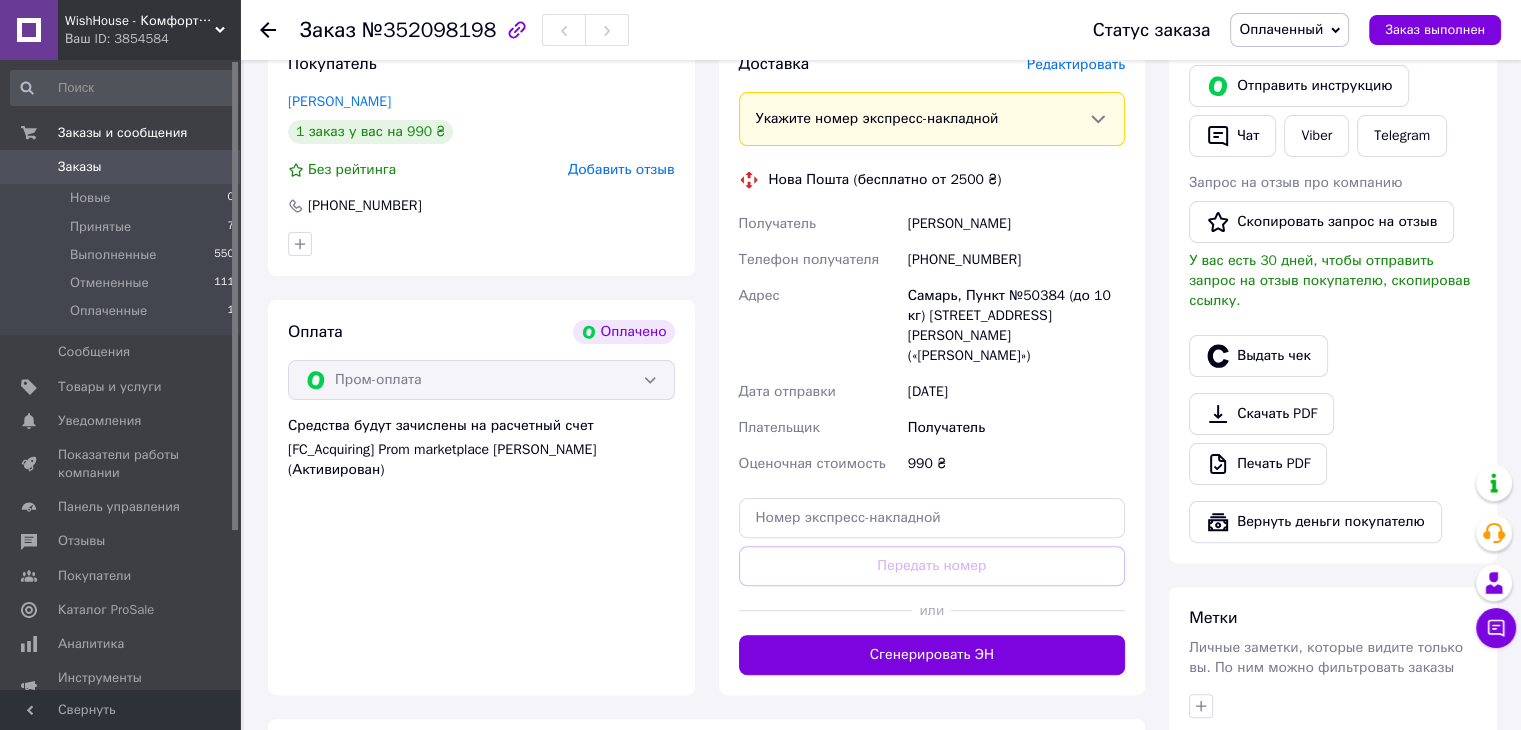 click on "990 ₴" at bounding box center (1016, 464) 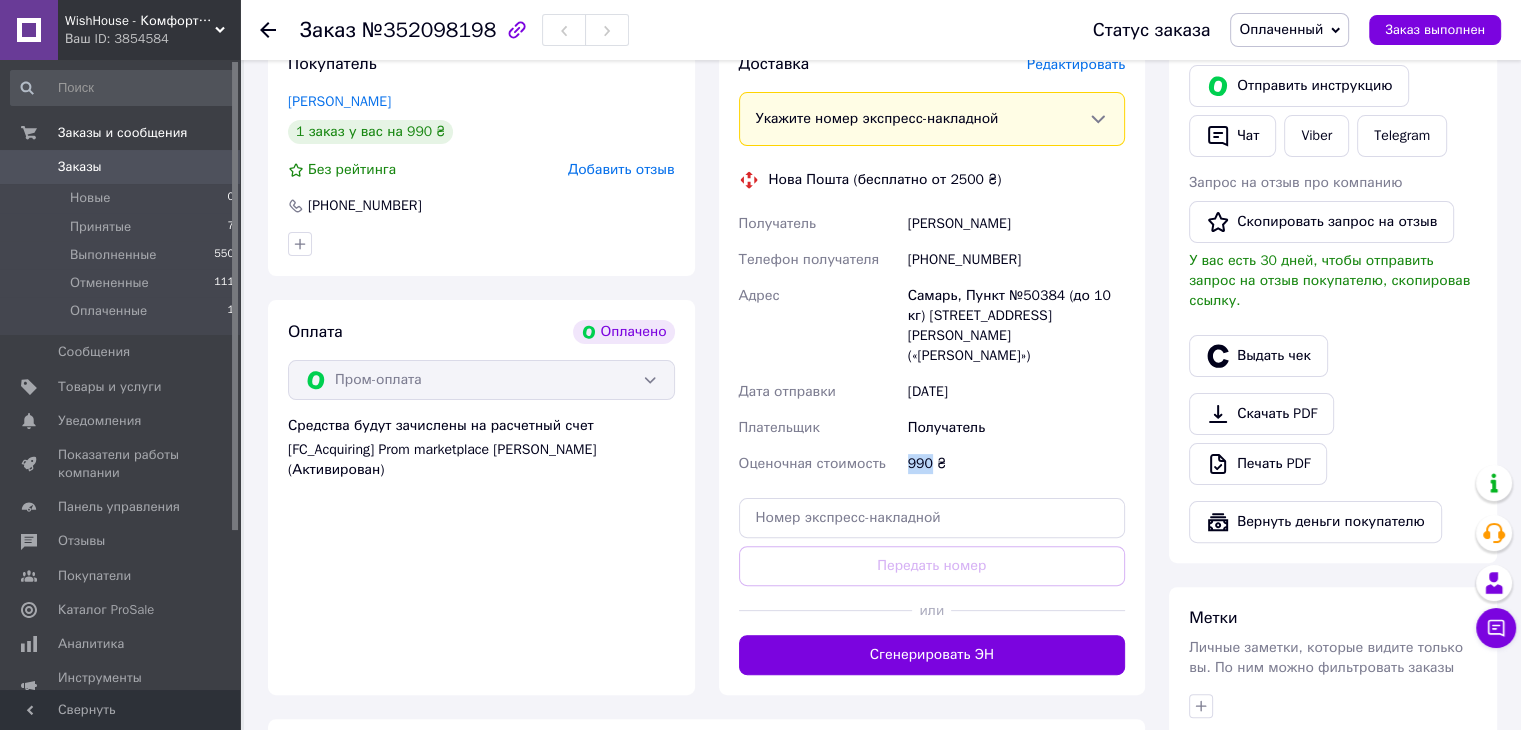 click on "990 ₴" at bounding box center (1016, 464) 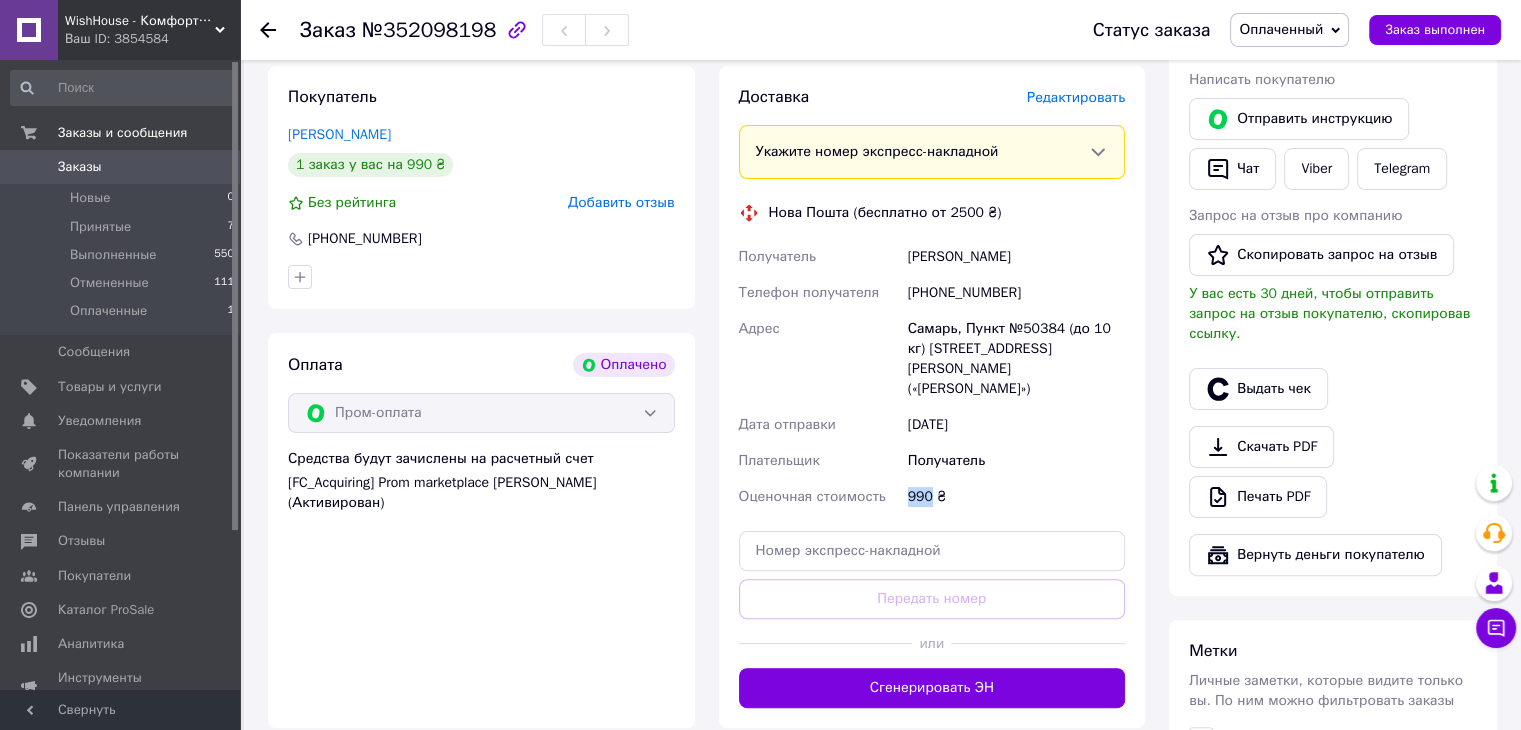 scroll, scrollTop: 416, scrollLeft: 0, axis: vertical 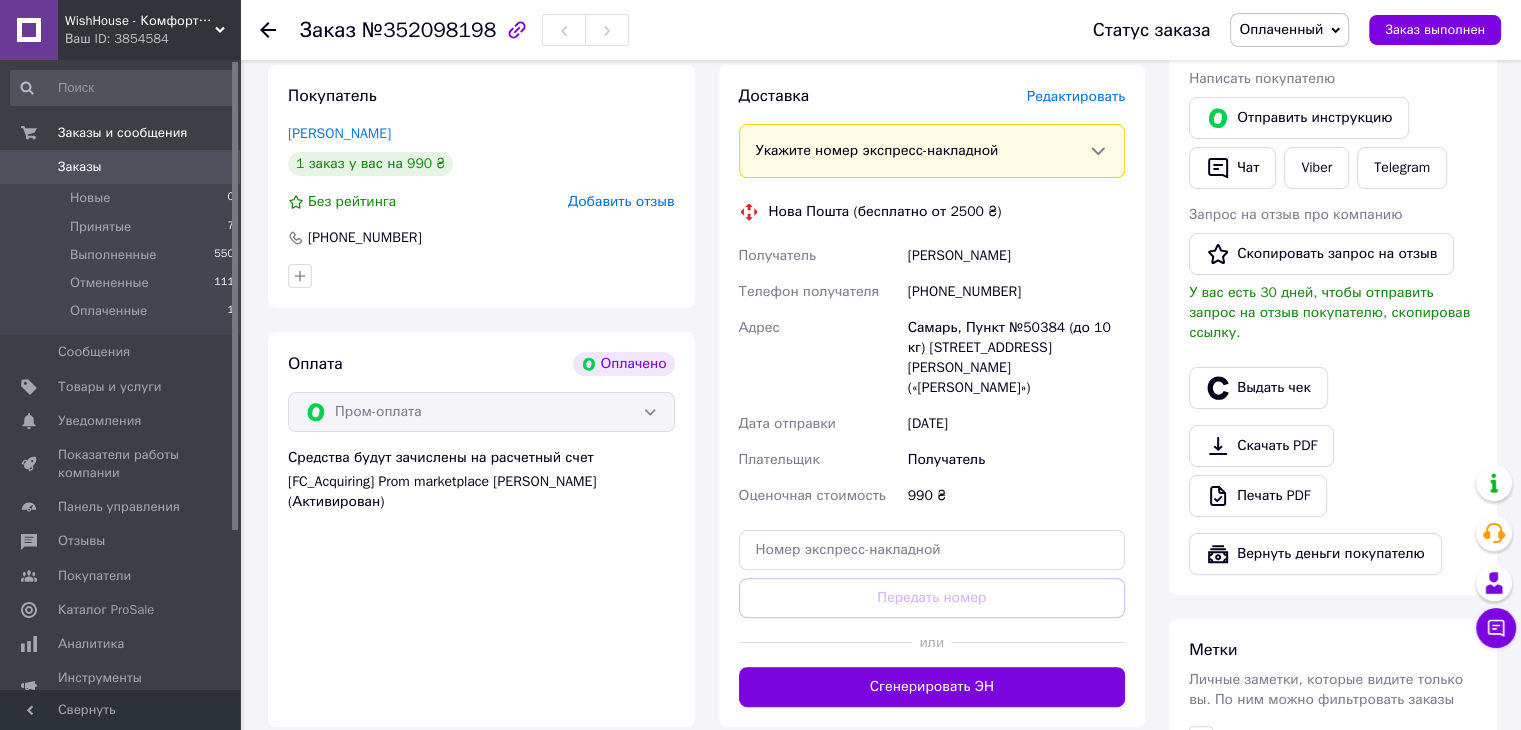click on "Пром-оплата" at bounding box center [481, 412] 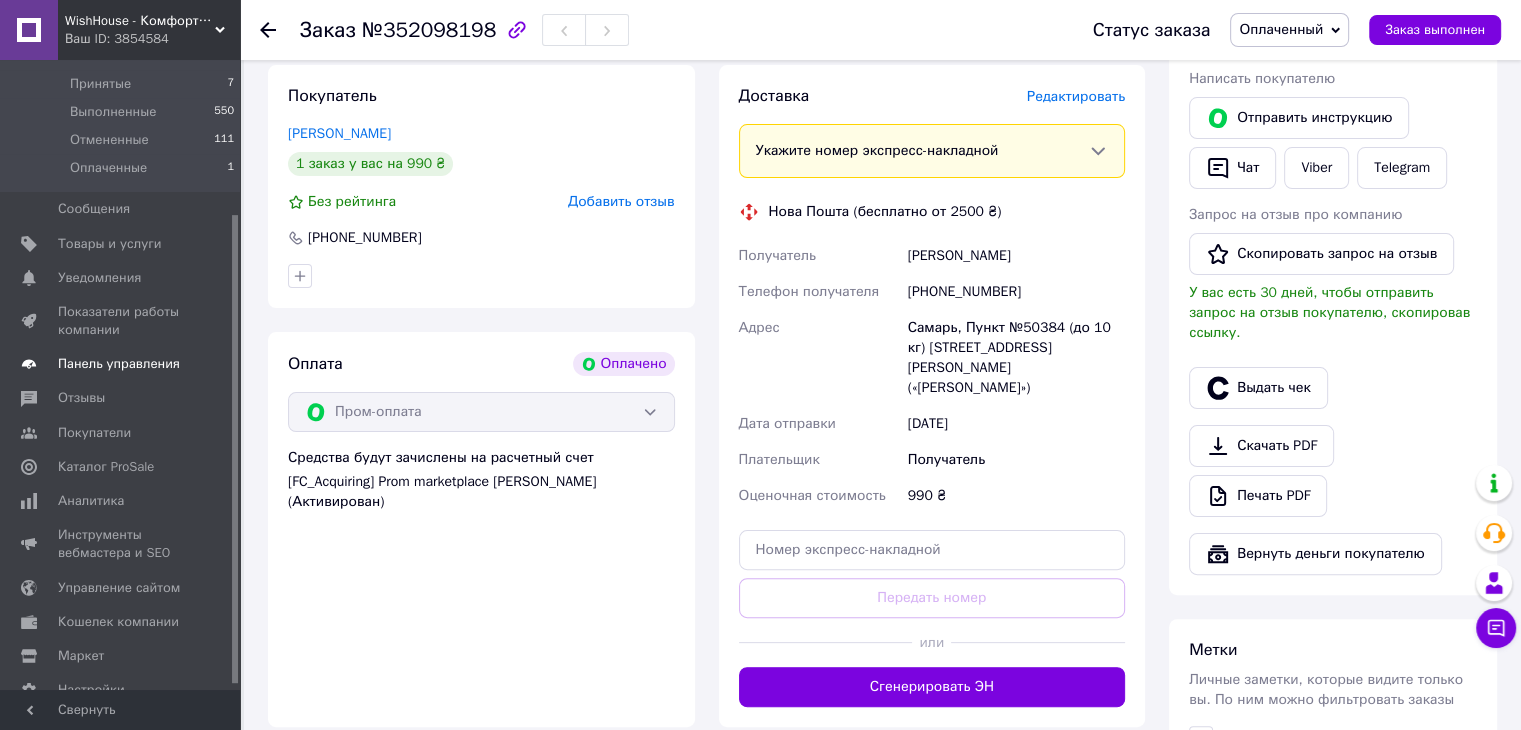 scroll, scrollTop: 212, scrollLeft: 0, axis: vertical 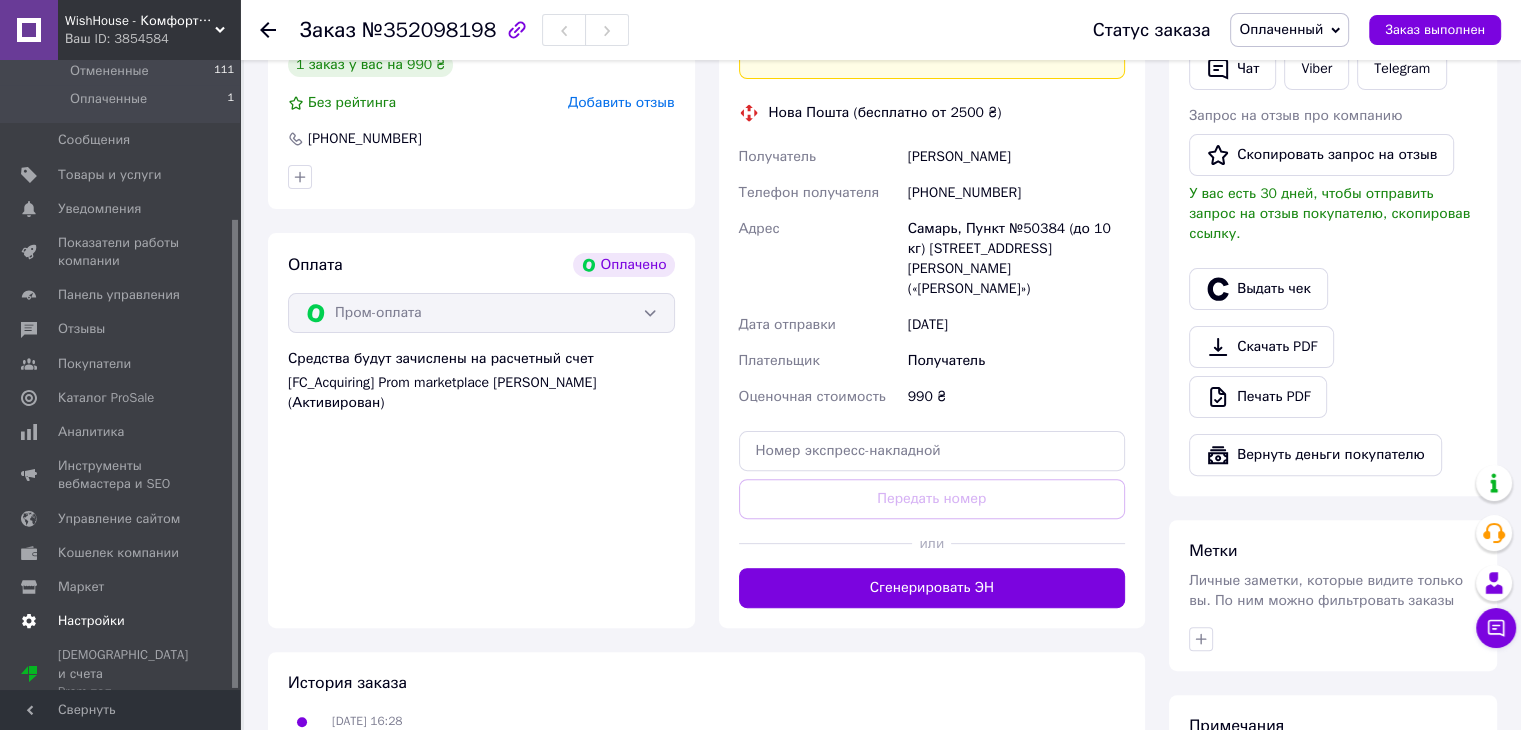 click on "Настройки" at bounding box center [91, 621] 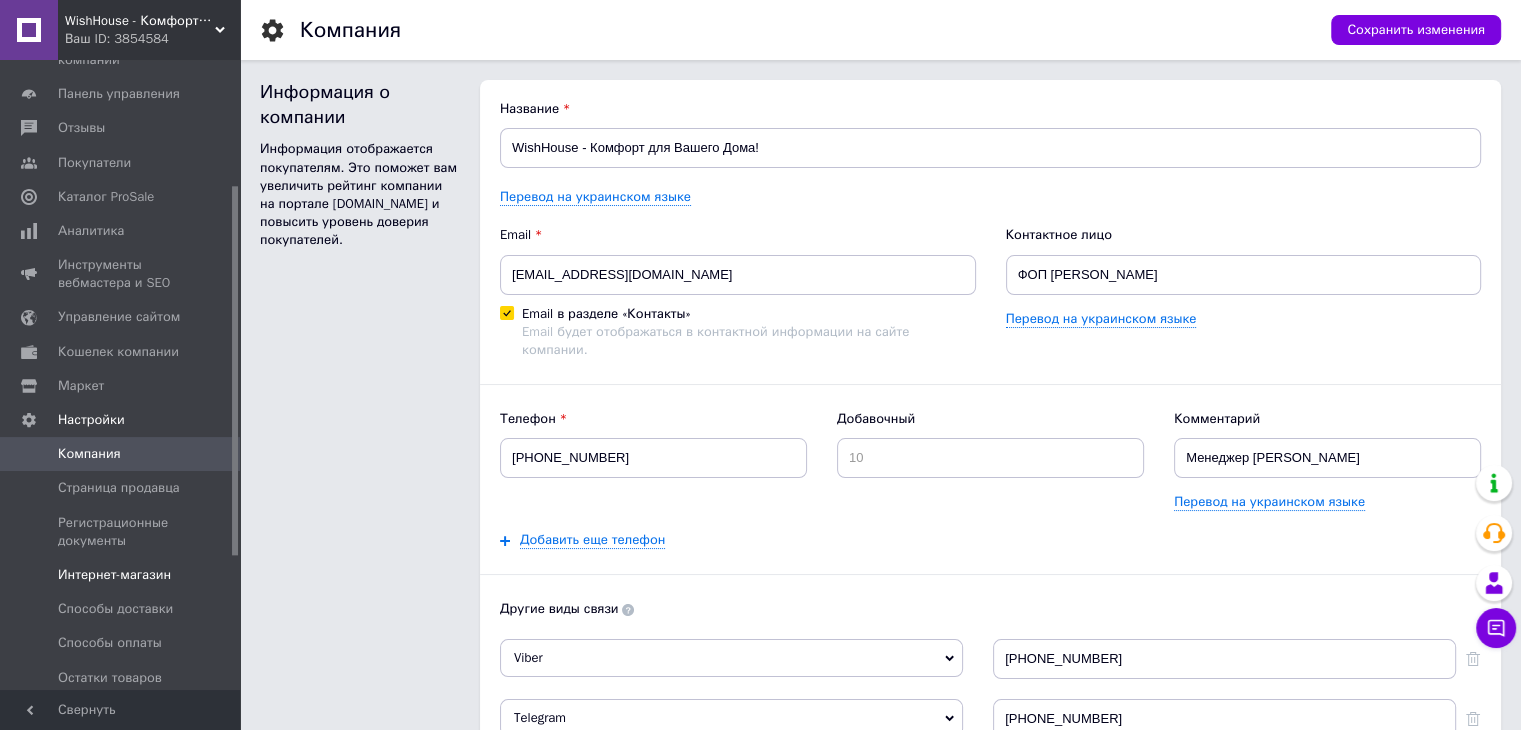 scroll, scrollTop: 263, scrollLeft: 0, axis: vertical 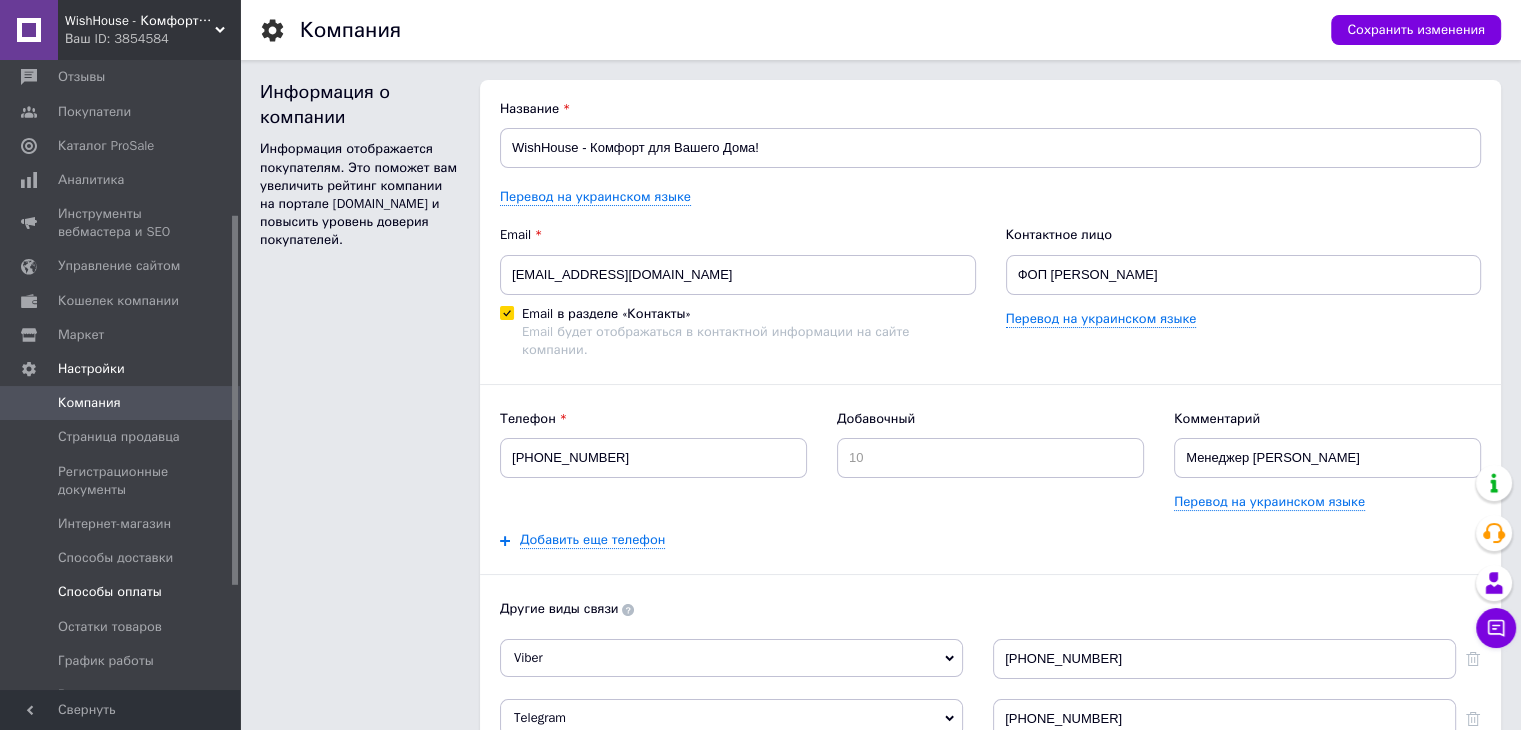 click on "Способы оплаты" at bounding box center [110, 592] 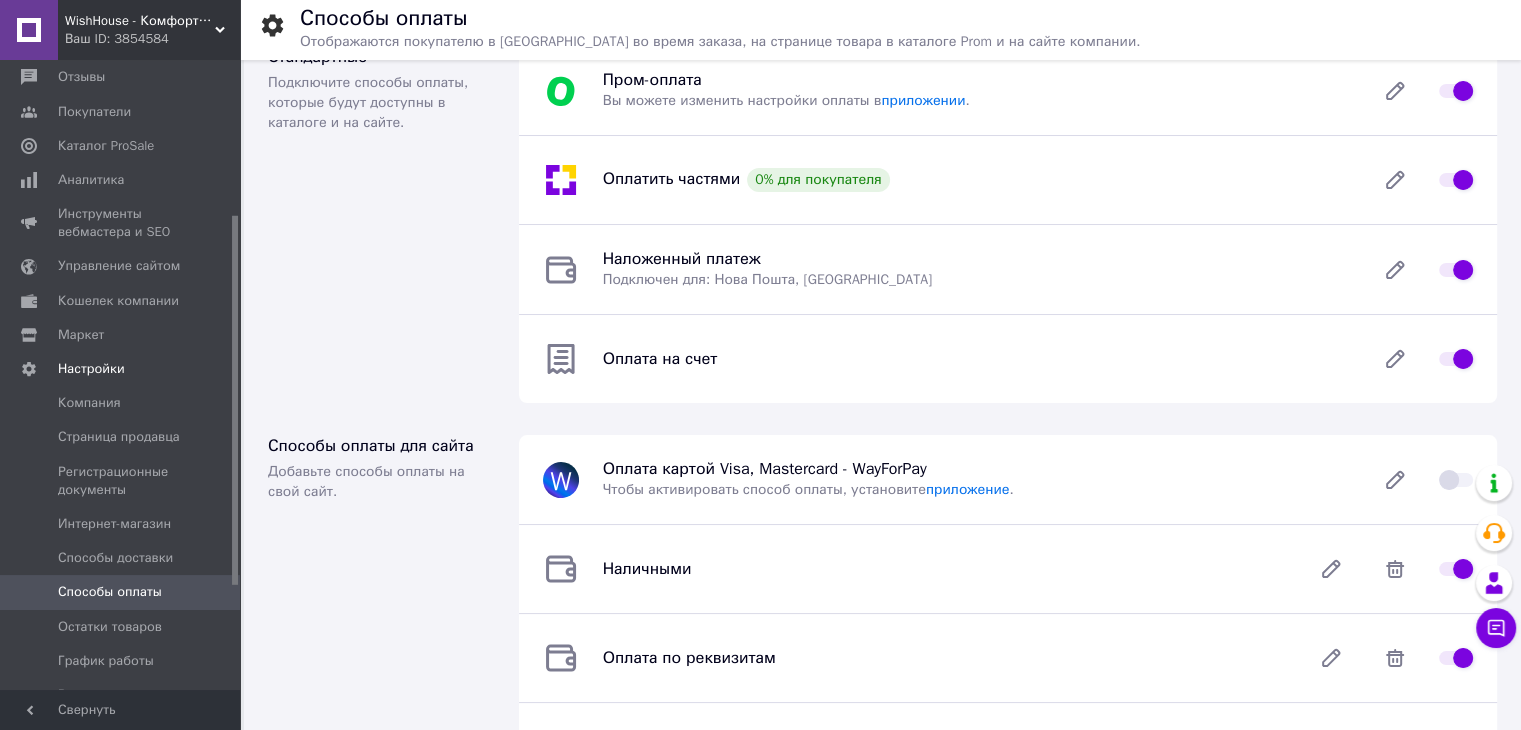 scroll, scrollTop: 0, scrollLeft: 0, axis: both 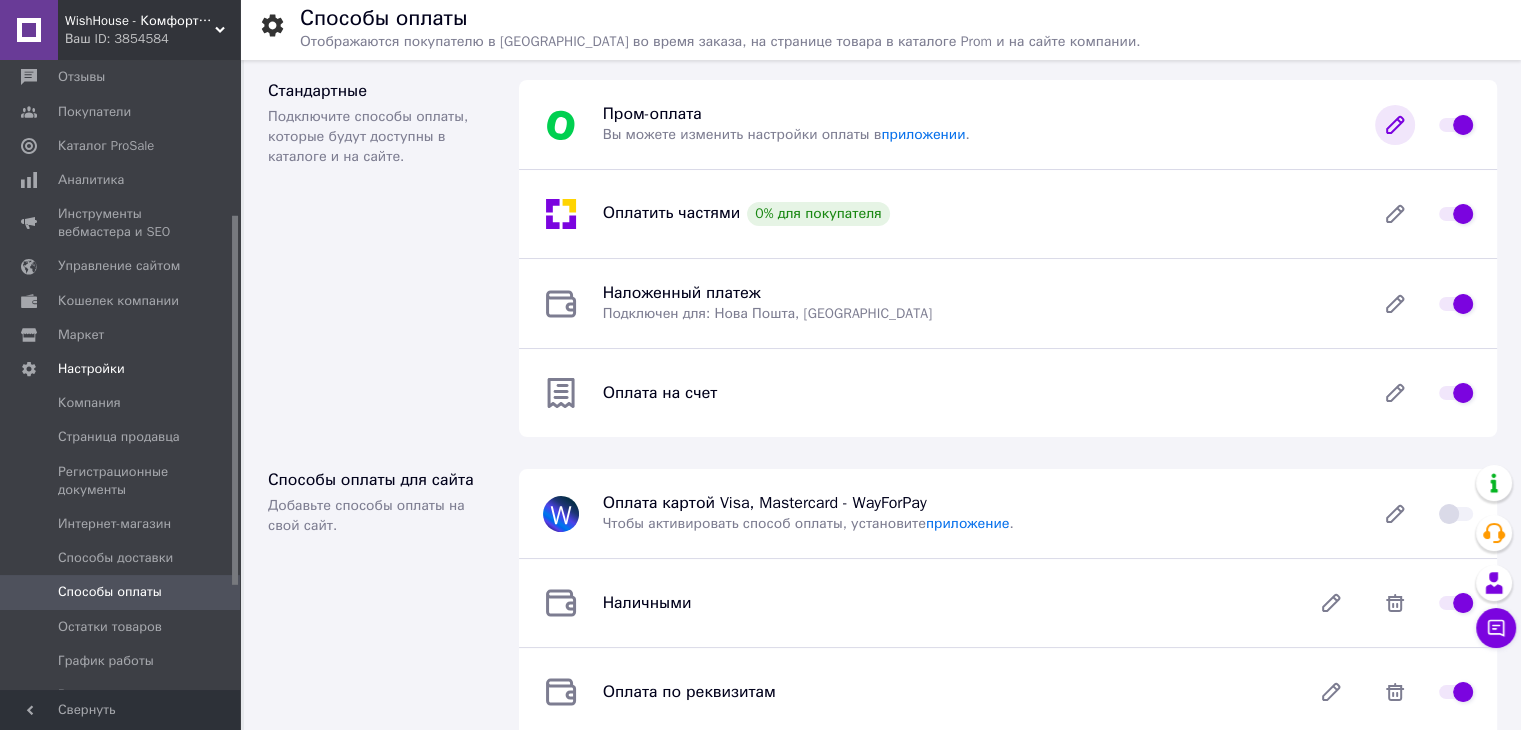 click 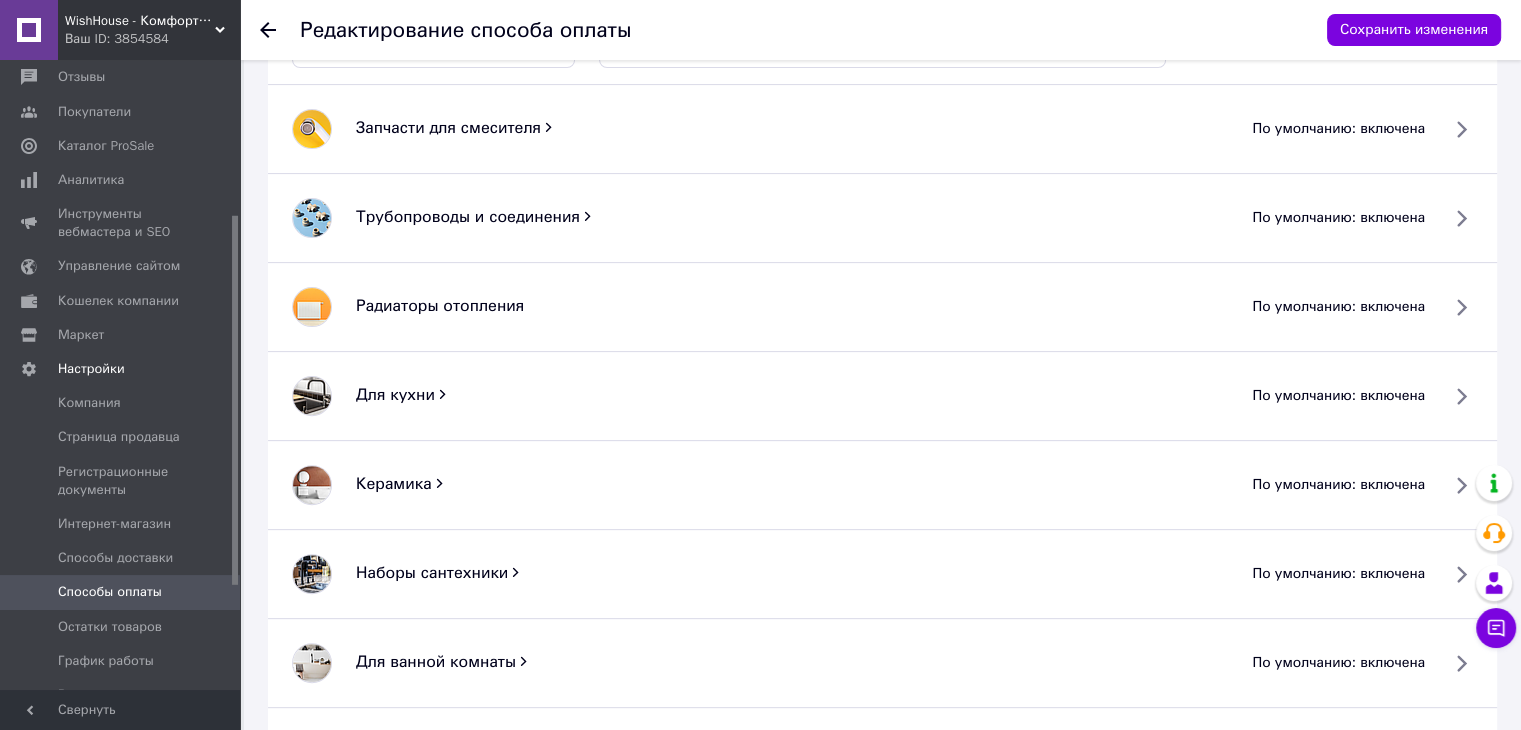 scroll, scrollTop: 570, scrollLeft: 0, axis: vertical 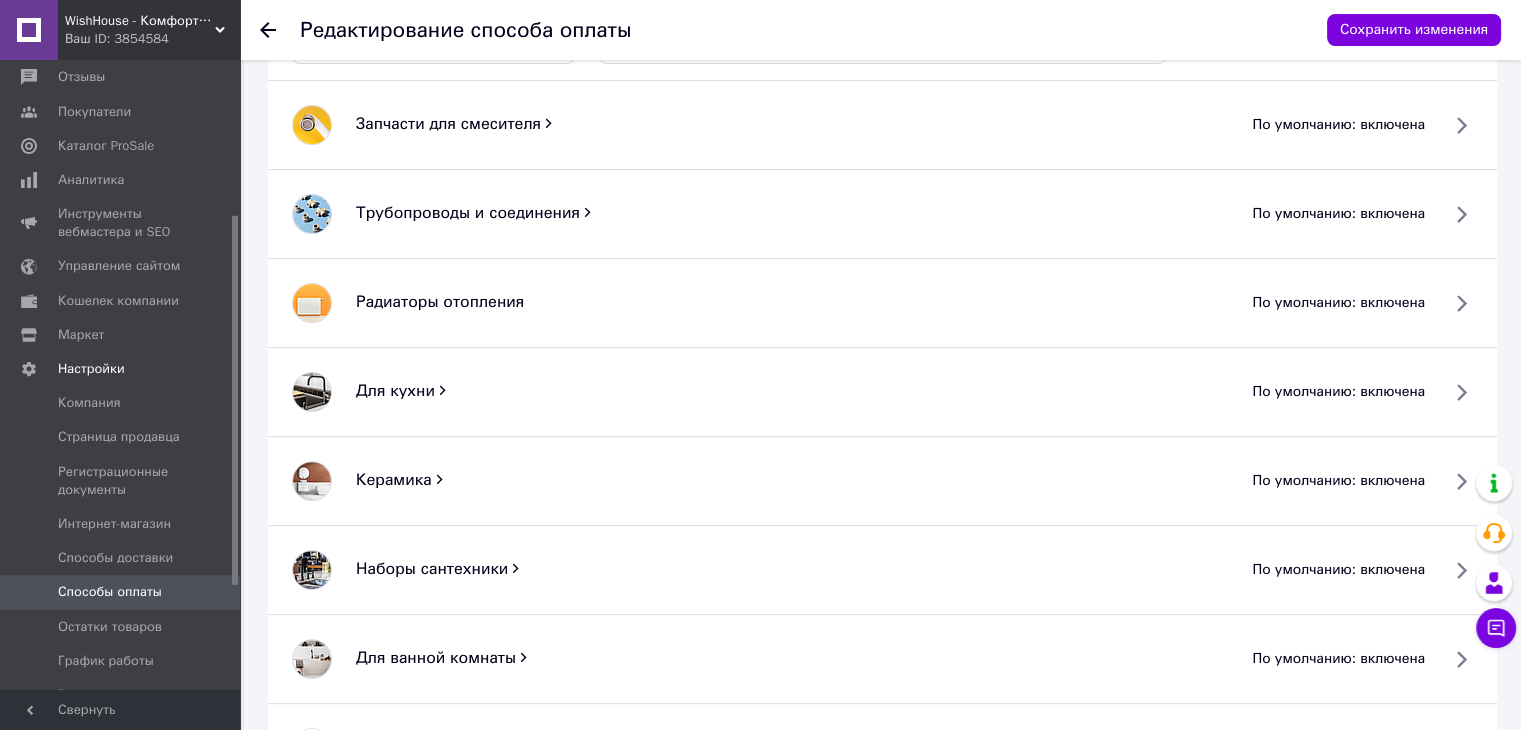click on "Для кухни" at bounding box center [395, 391] 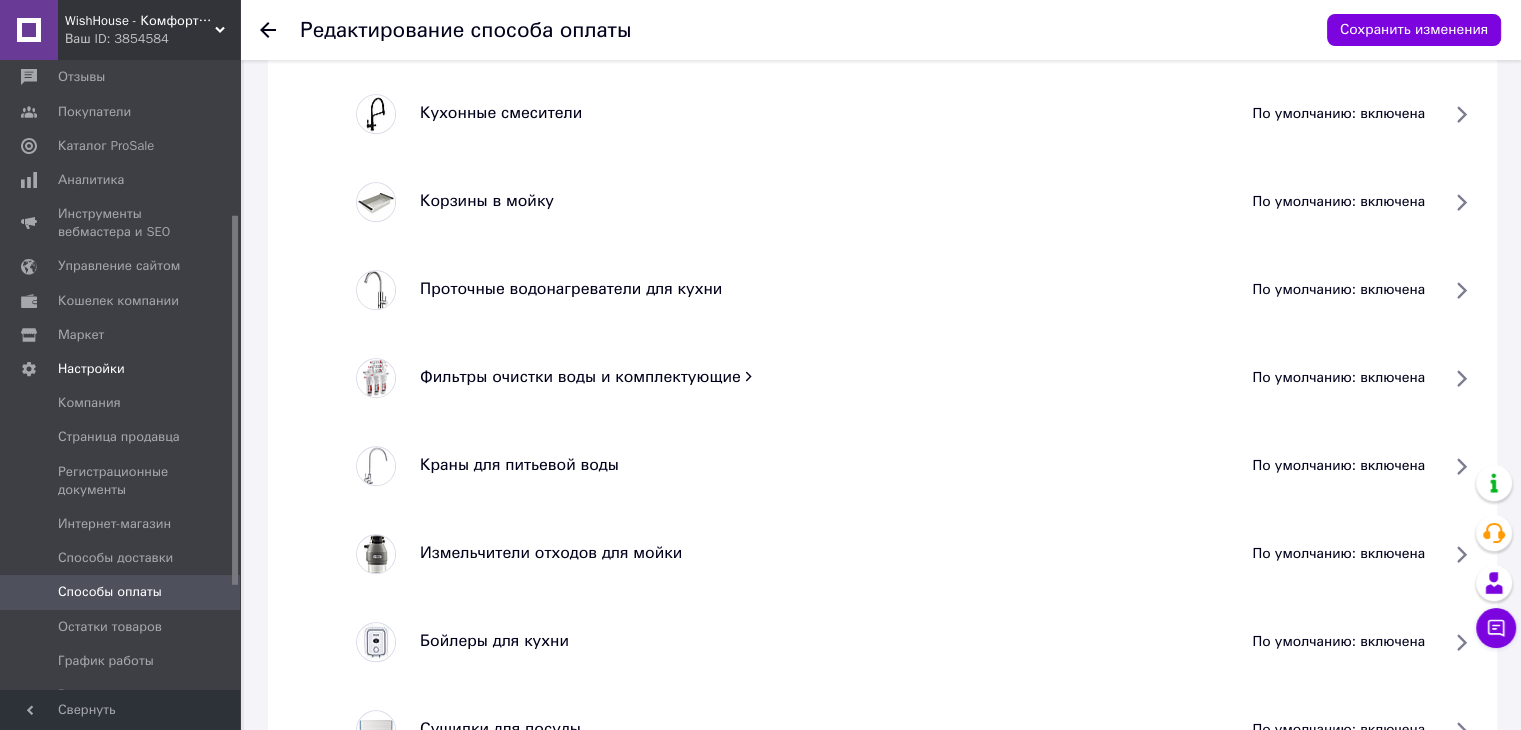 scroll, scrollTop: 1202, scrollLeft: 0, axis: vertical 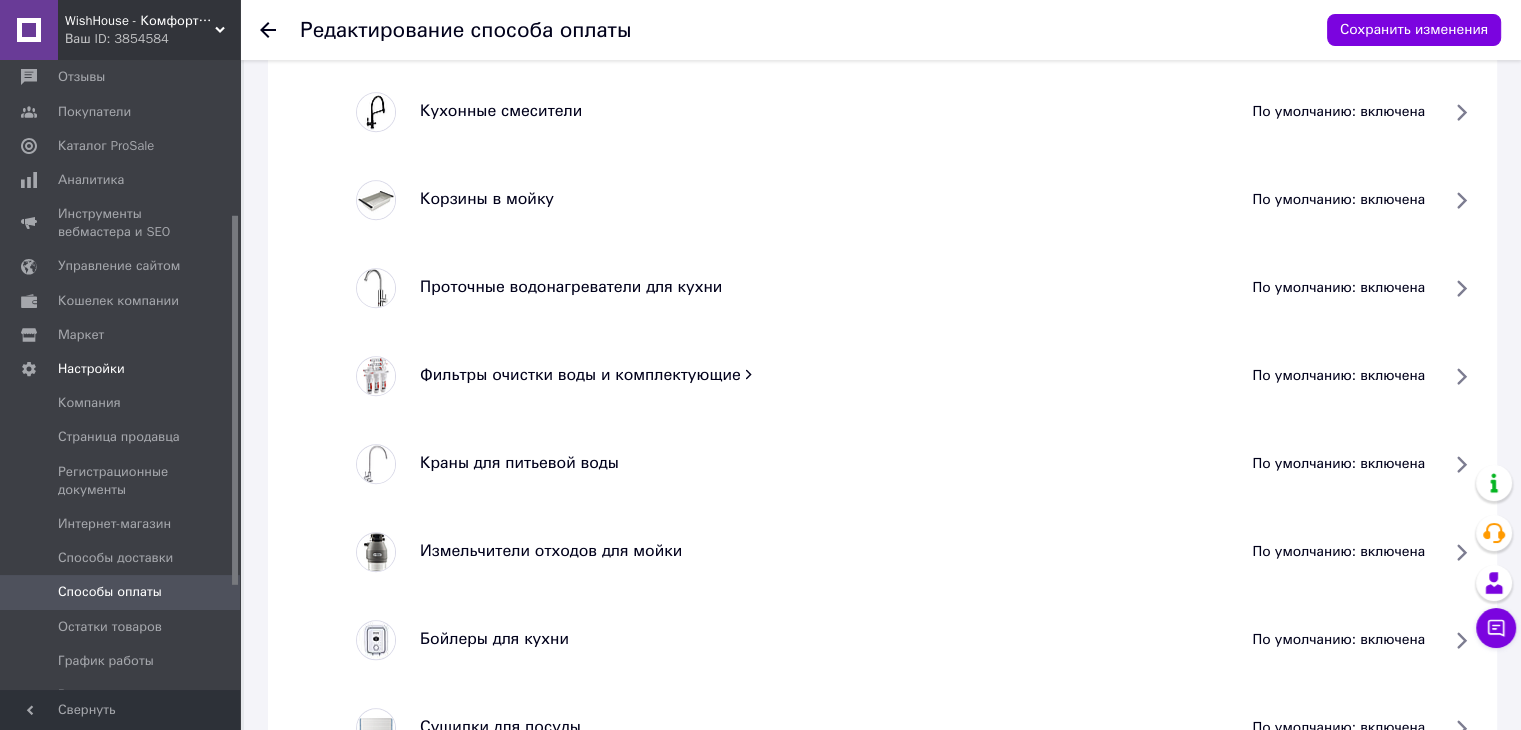 click on "по умолчанию: включена" at bounding box center [1338, 288] 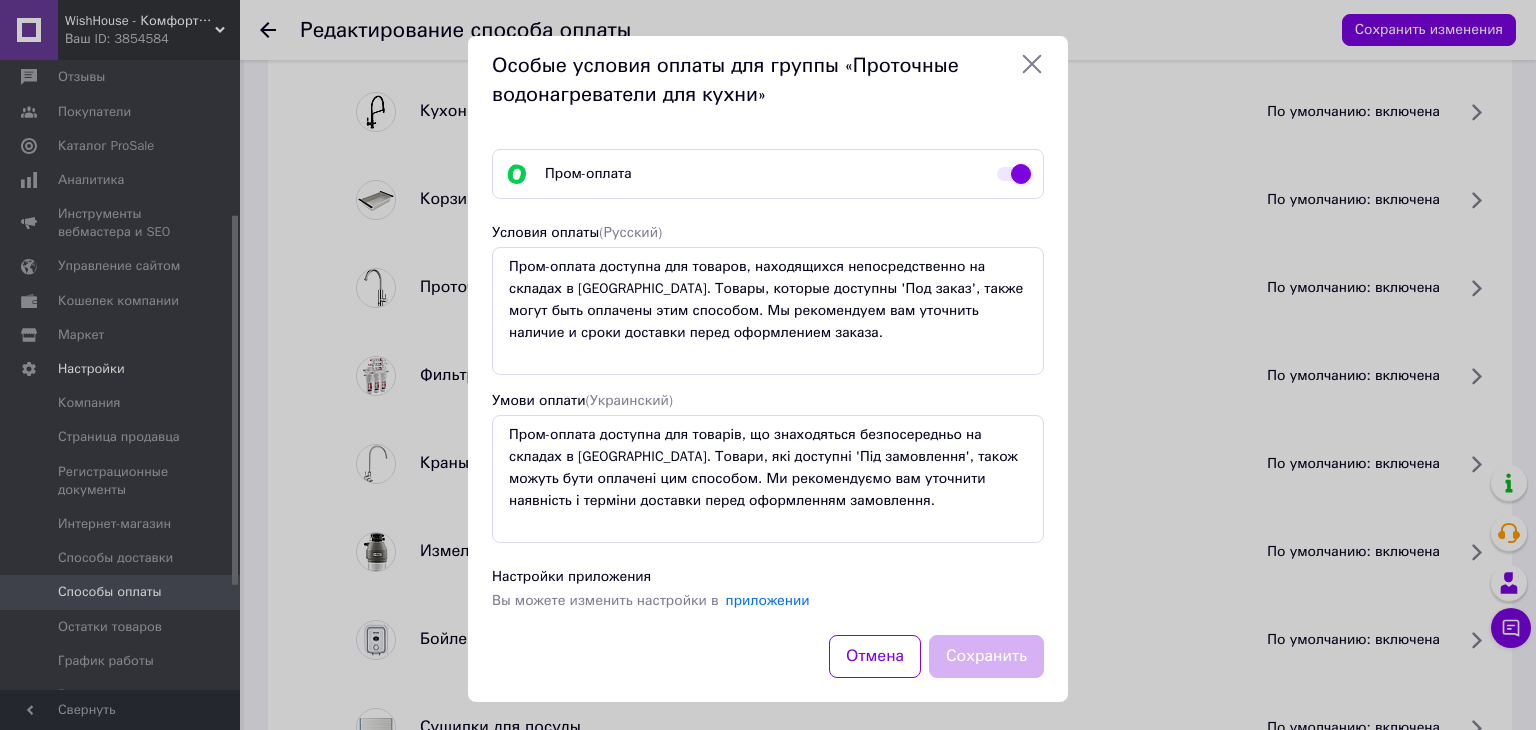 click at bounding box center (1014, 174) 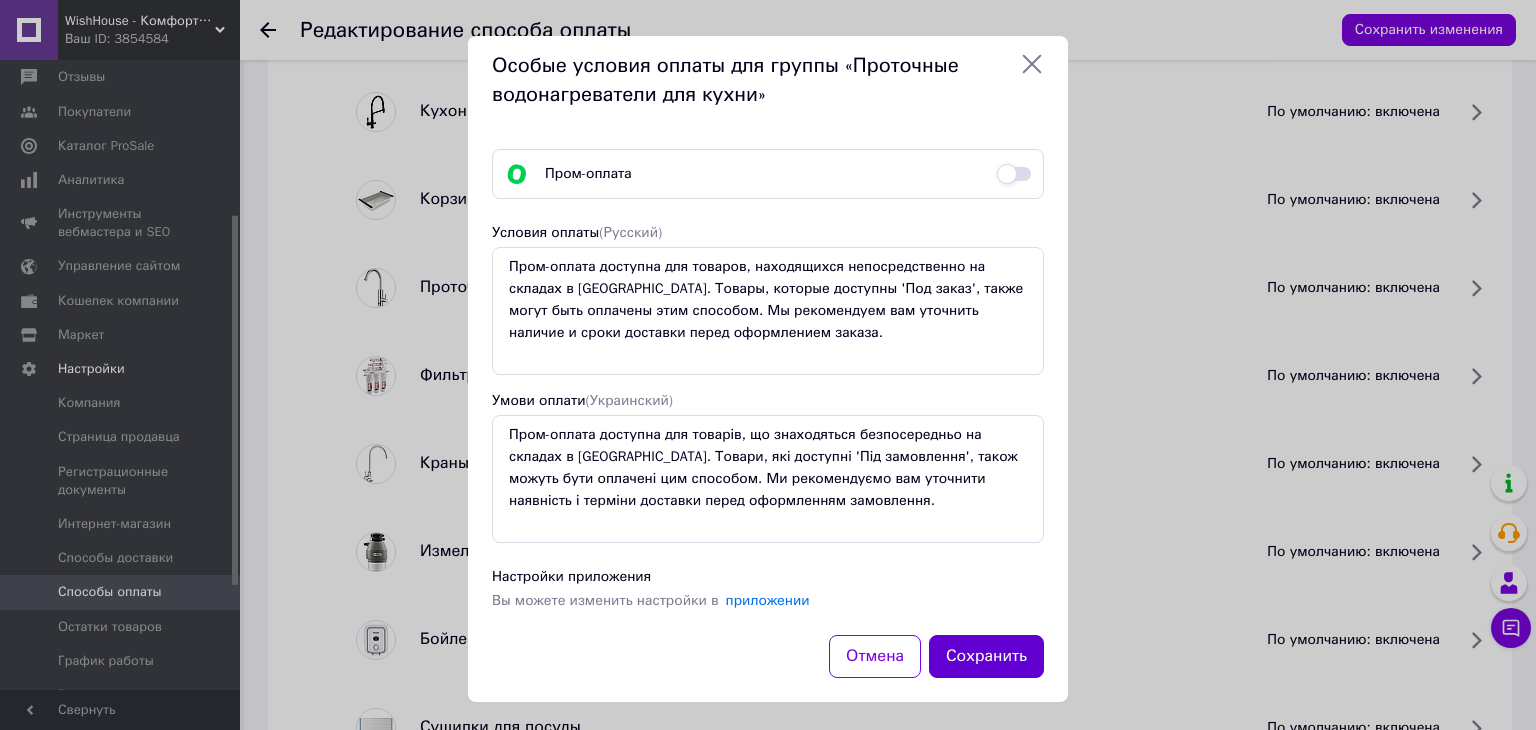 click on "Сохранить" at bounding box center (986, 656) 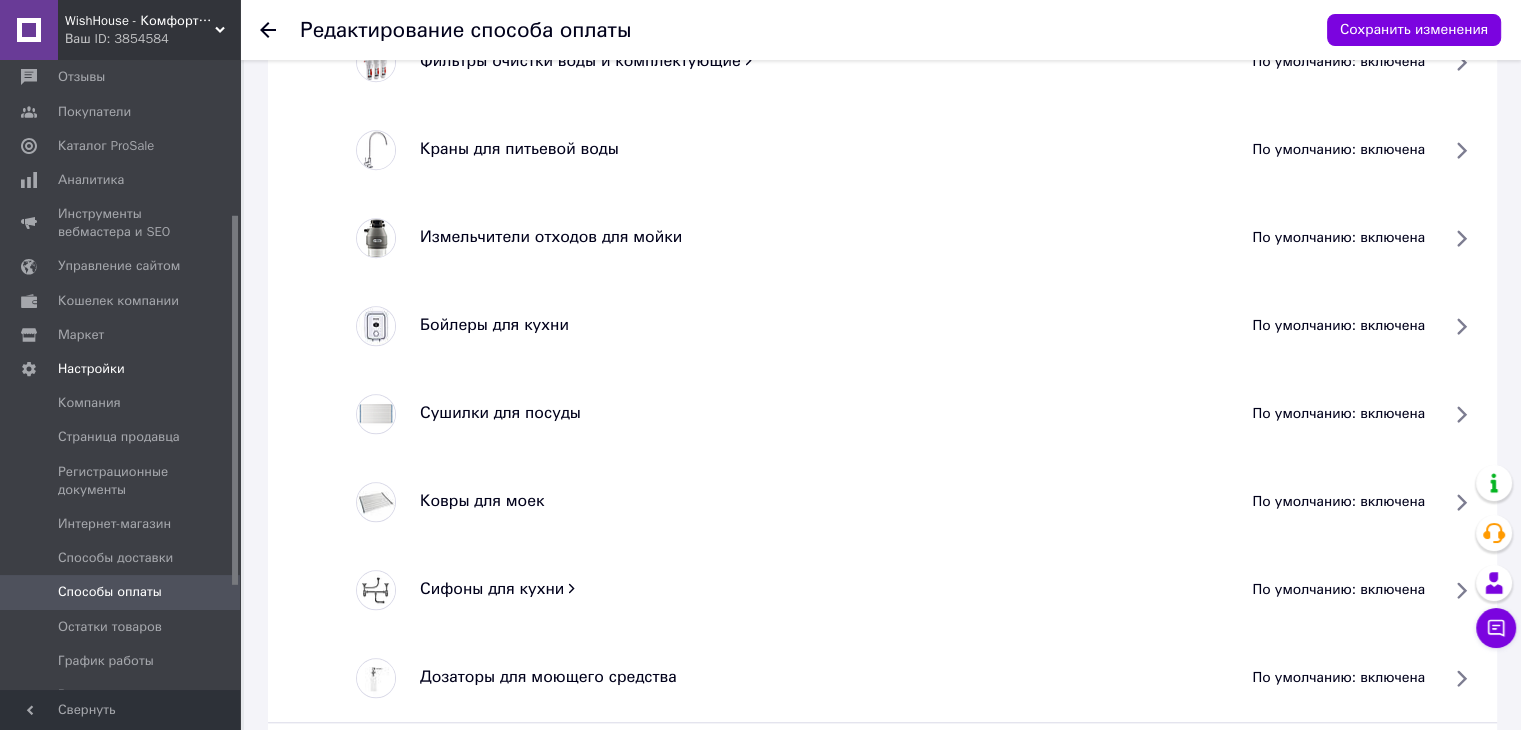 scroll, scrollTop: 1524, scrollLeft: 0, axis: vertical 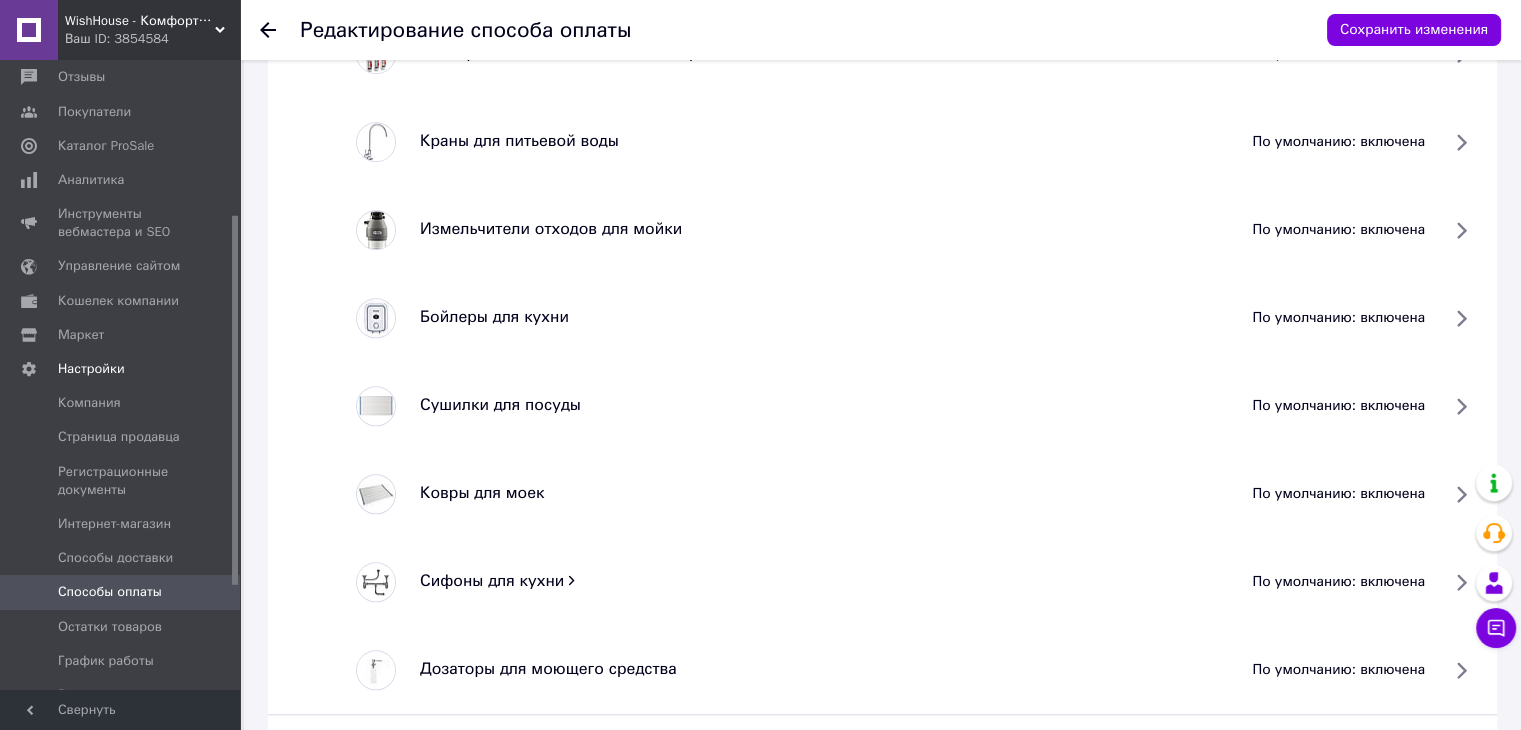 click on "по умолчанию: включена" at bounding box center [1338, 230] 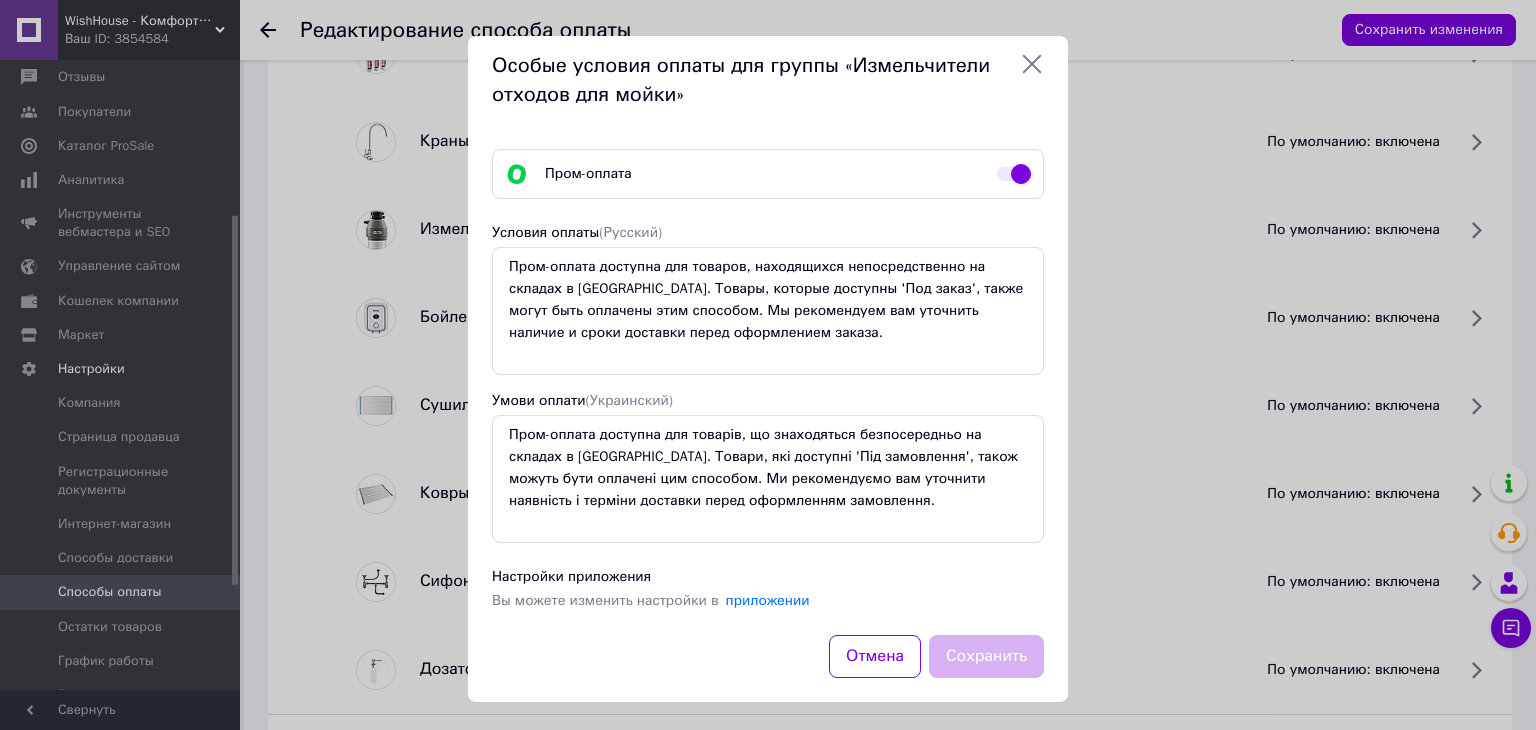 click at bounding box center [1014, 174] 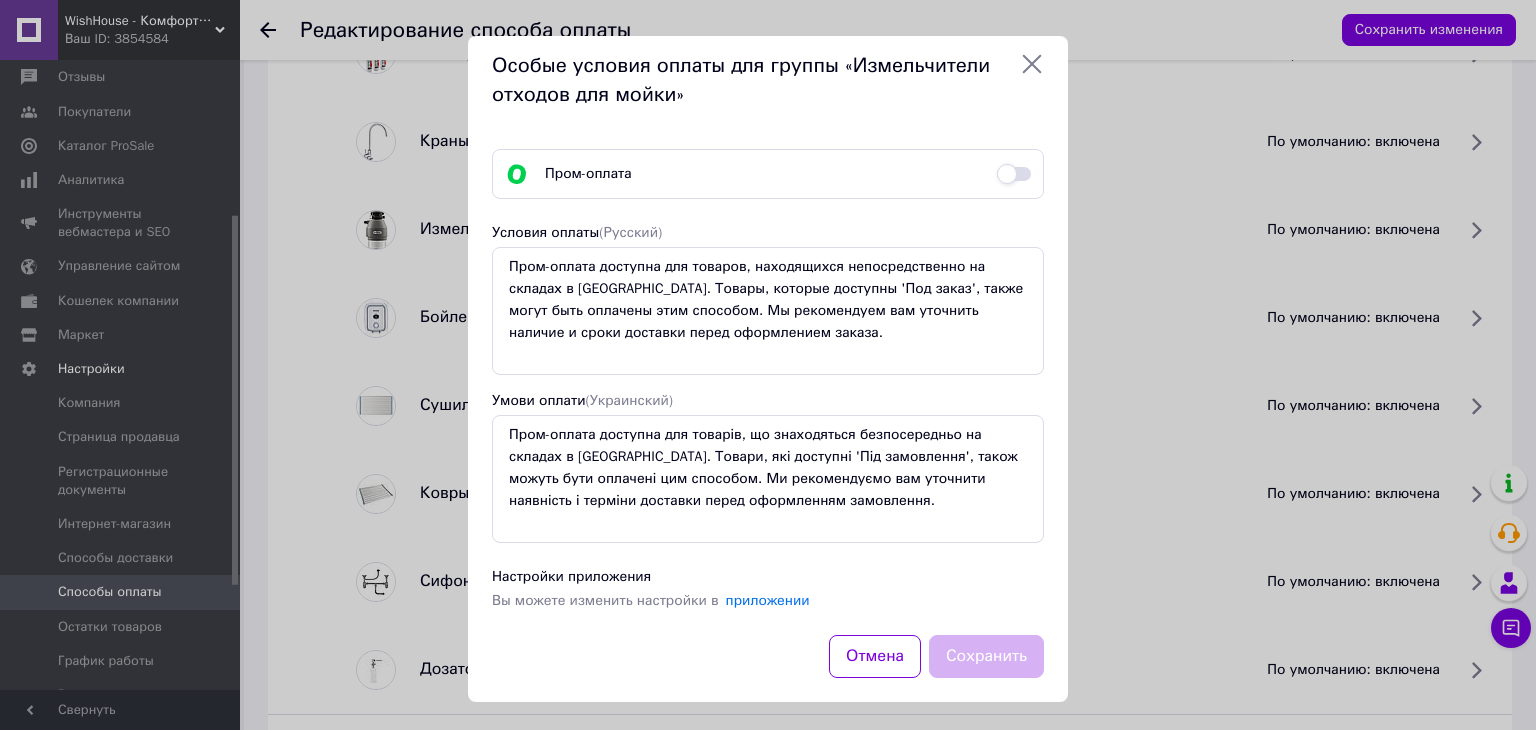 checkbox on "false" 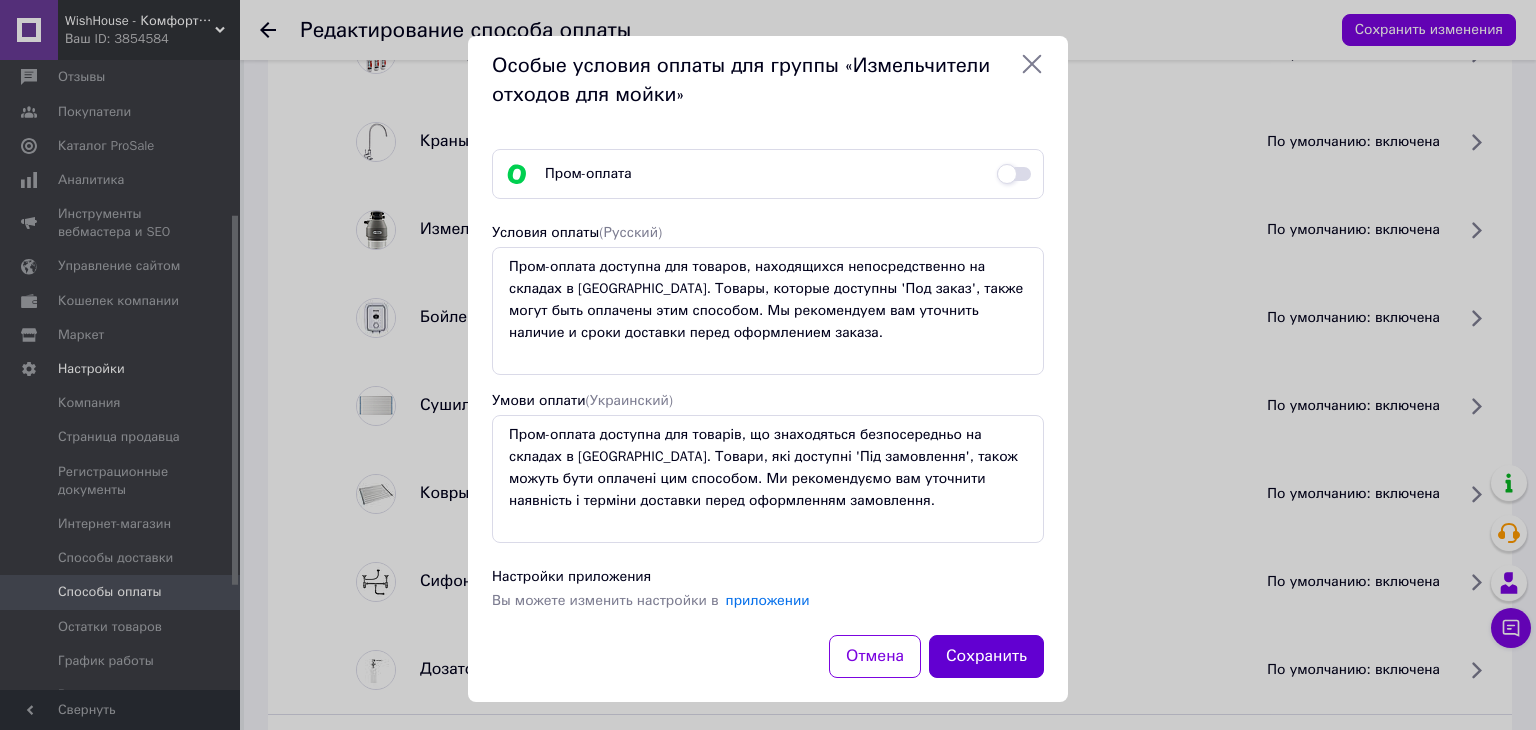 click on "Сохранить" at bounding box center [986, 656] 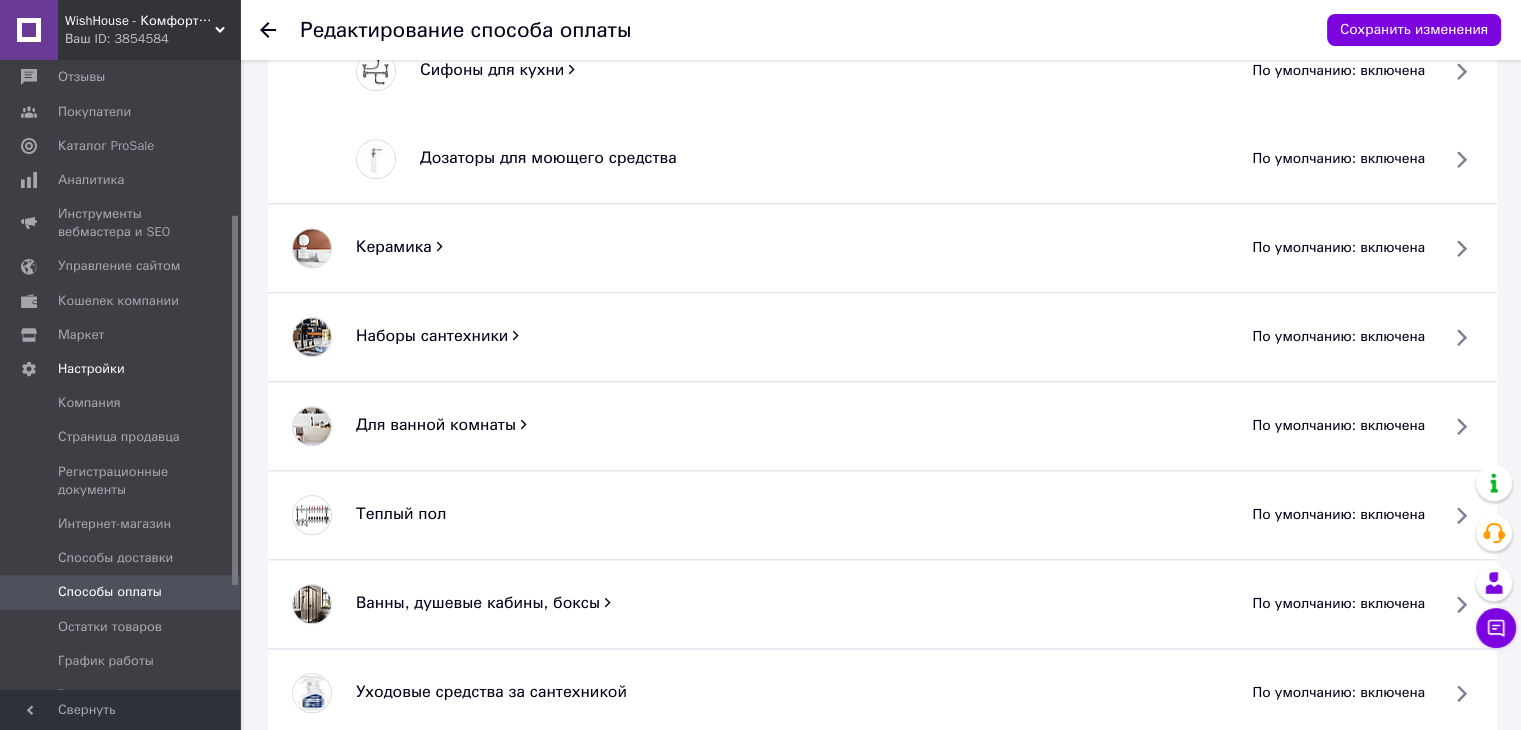 scroll, scrollTop: 2036, scrollLeft: 0, axis: vertical 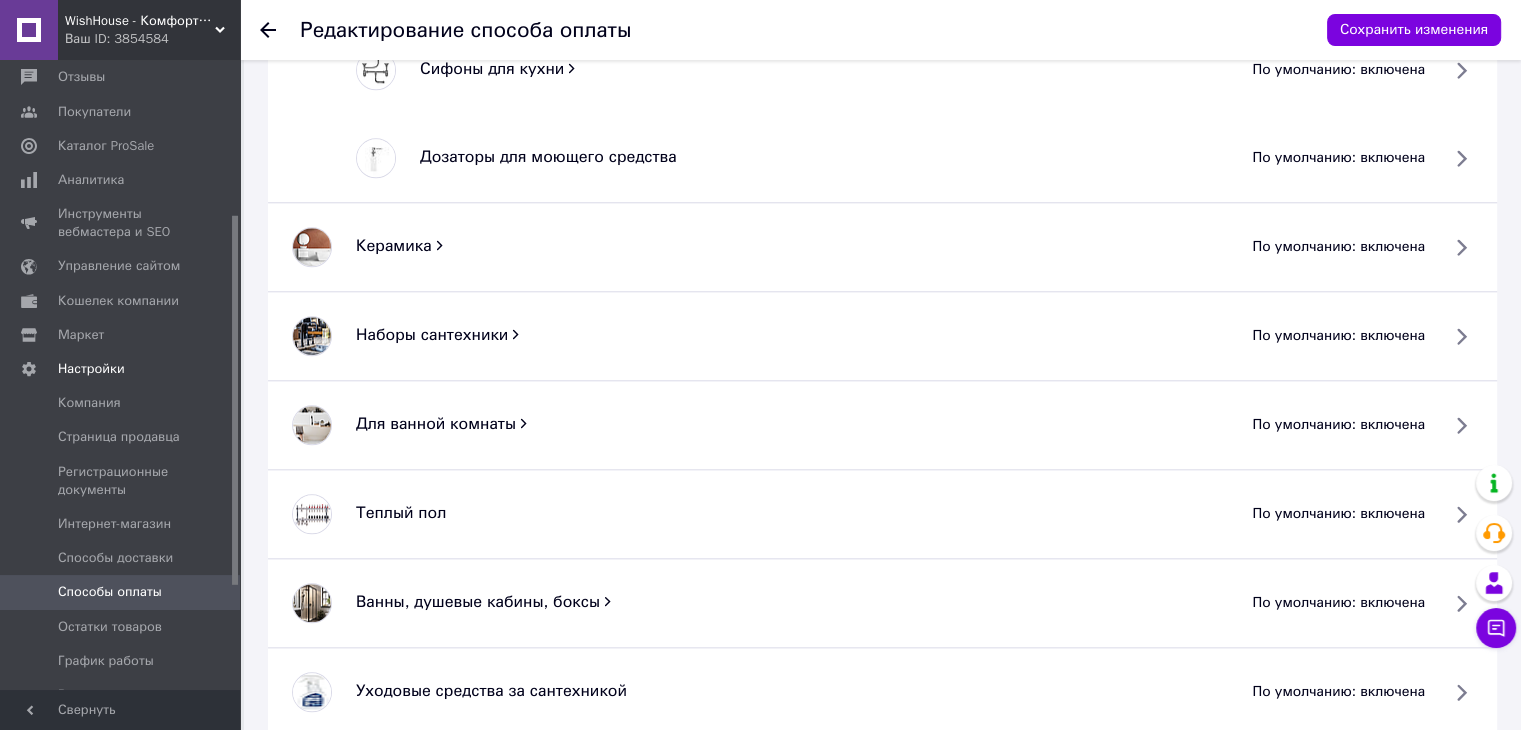 click on "Для ванной комнаты" at bounding box center [436, 424] 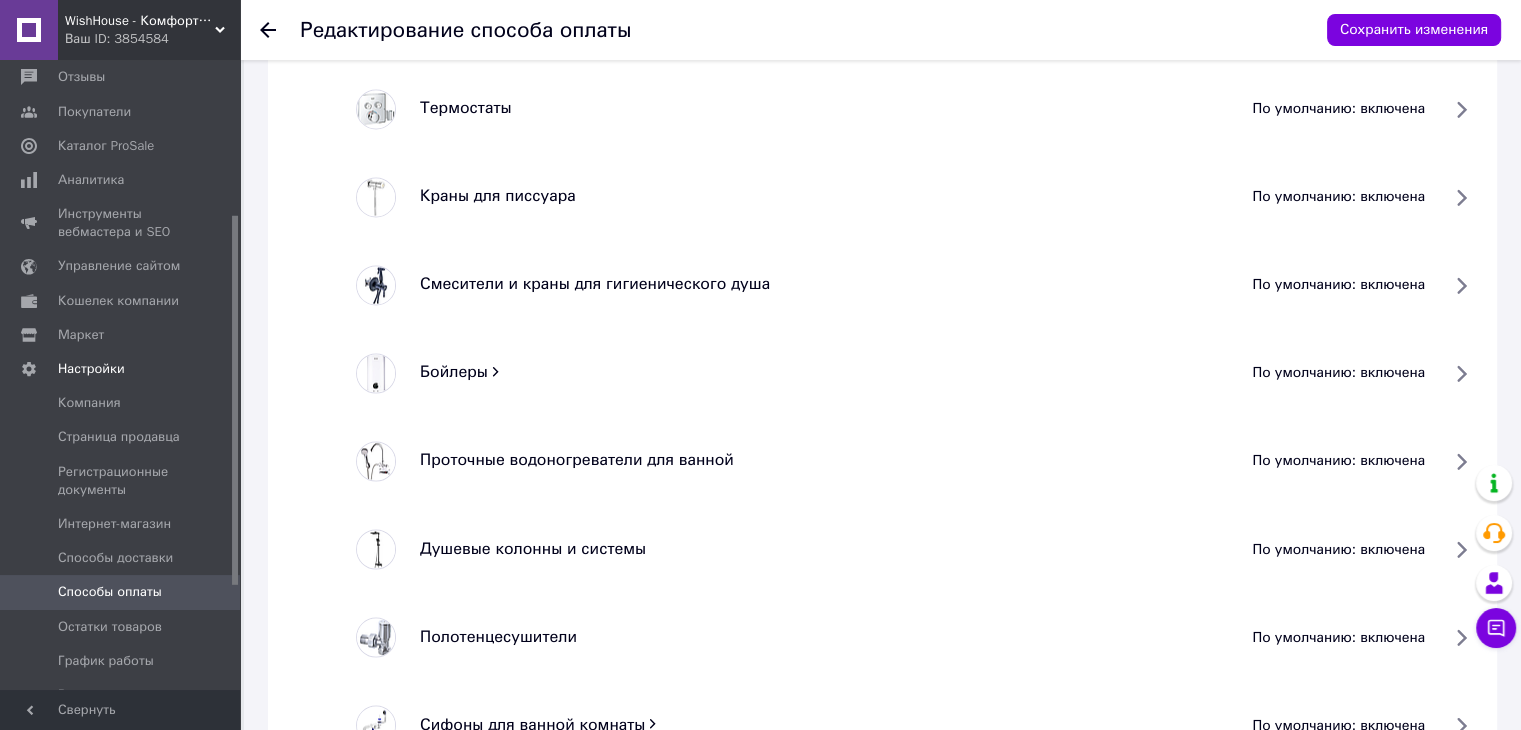 scroll, scrollTop: 3324, scrollLeft: 0, axis: vertical 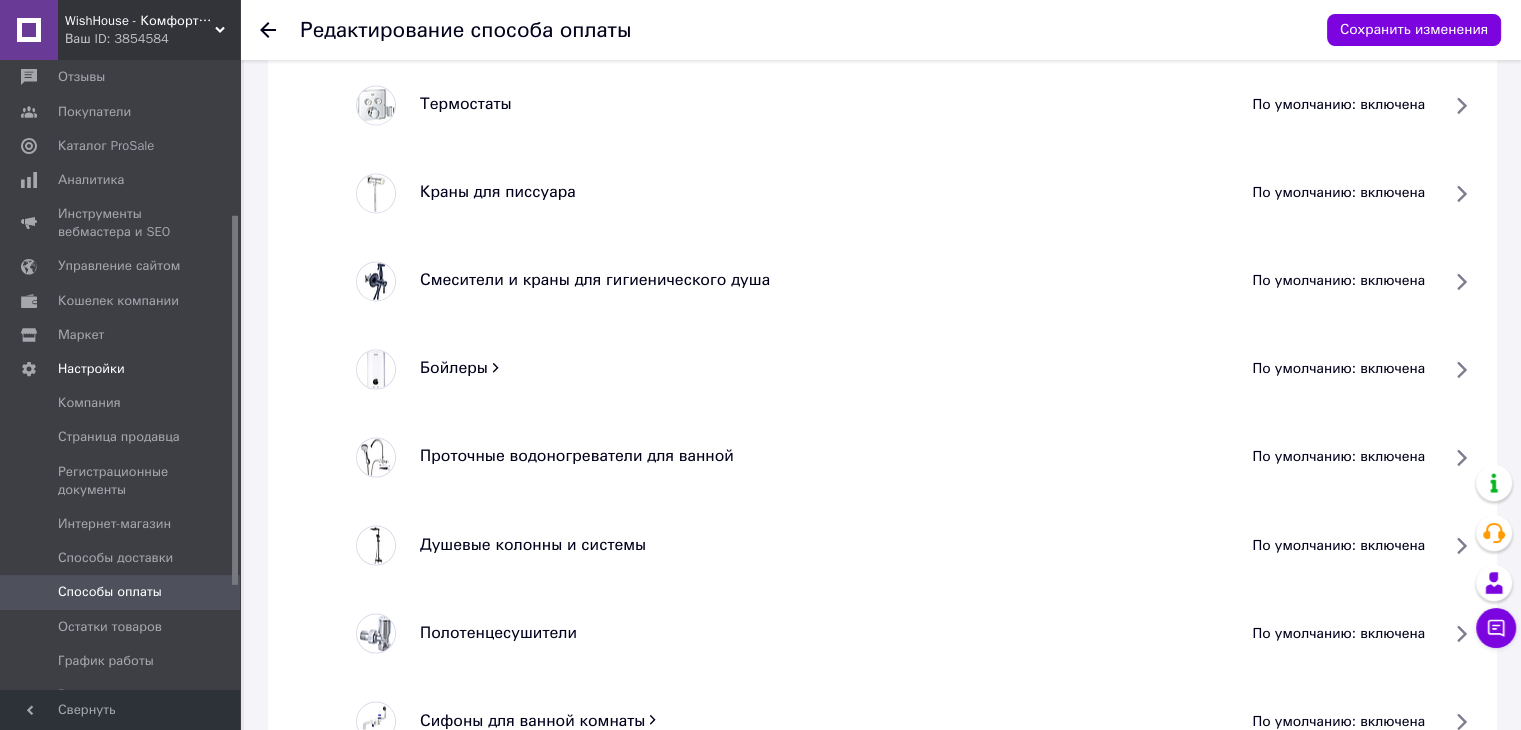 click on "по умолчанию: включена" at bounding box center [1338, 369] 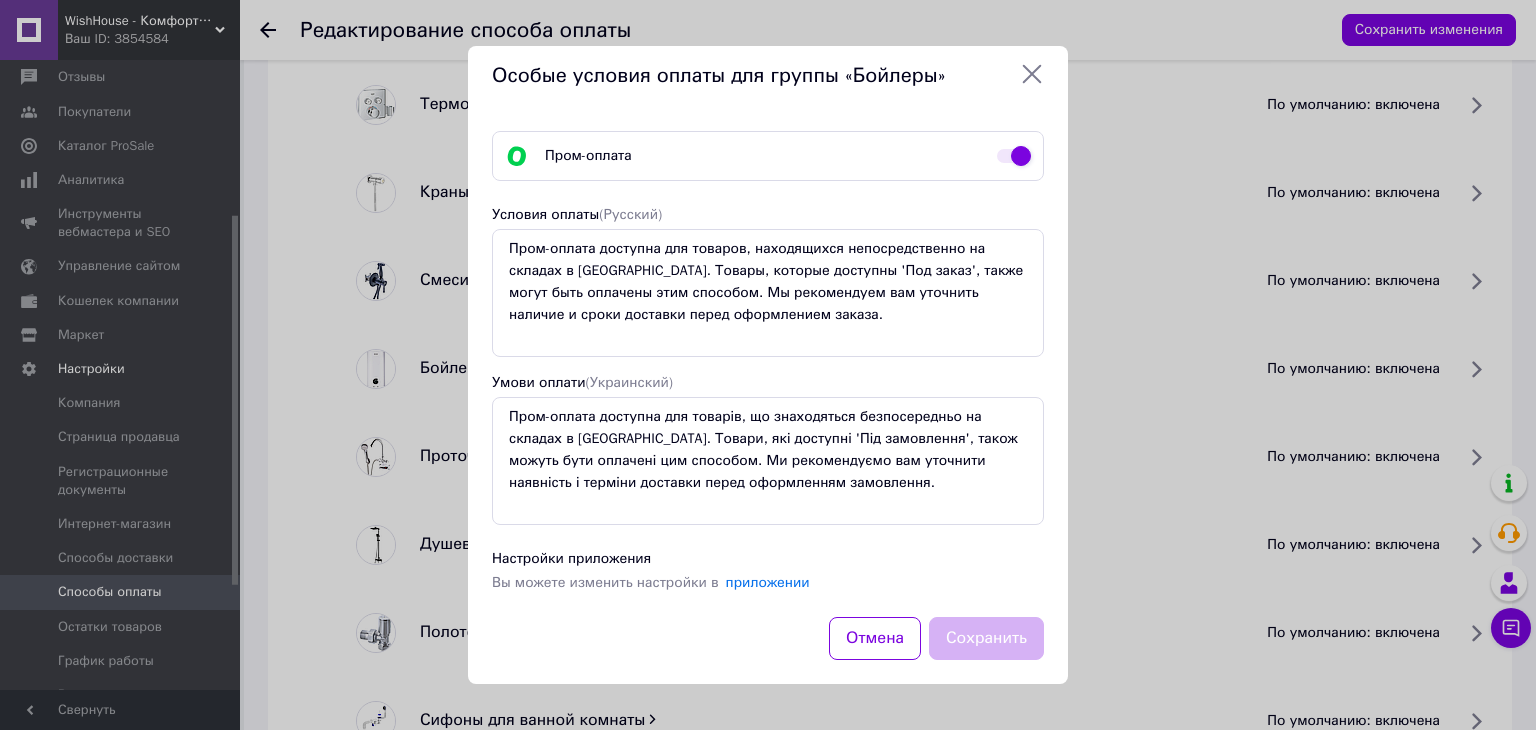 click at bounding box center [1014, 156] 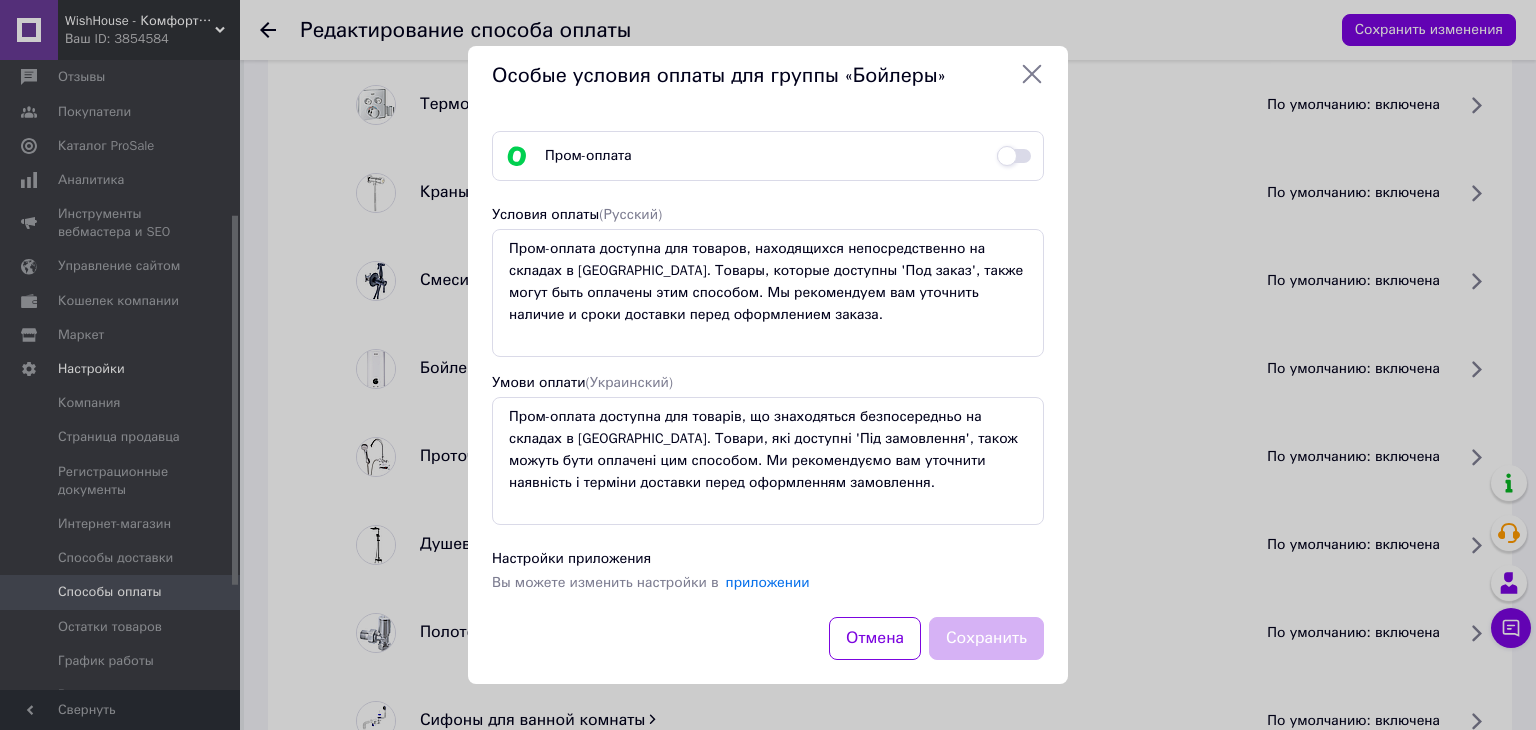 checkbox on "false" 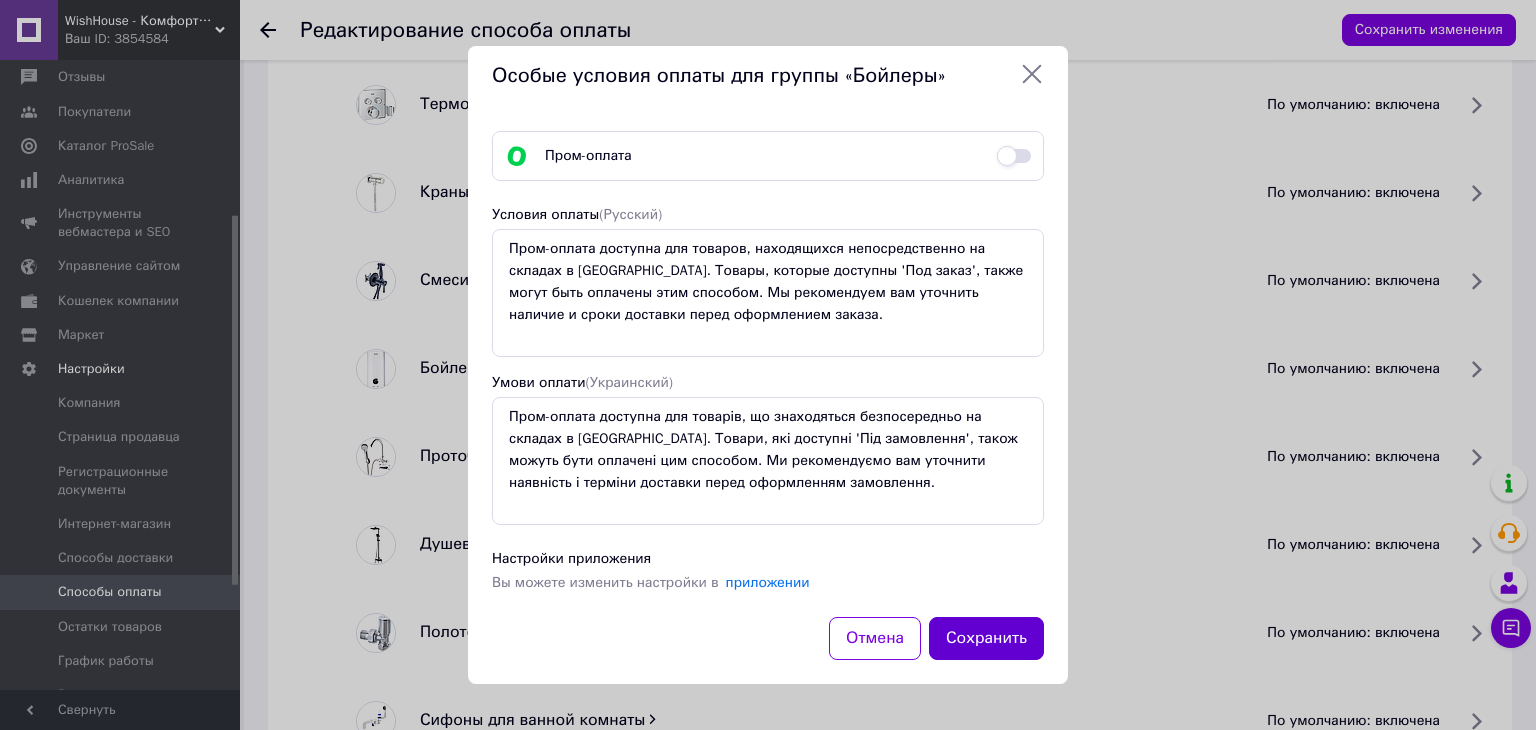 click on "Сохранить" at bounding box center (986, 638) 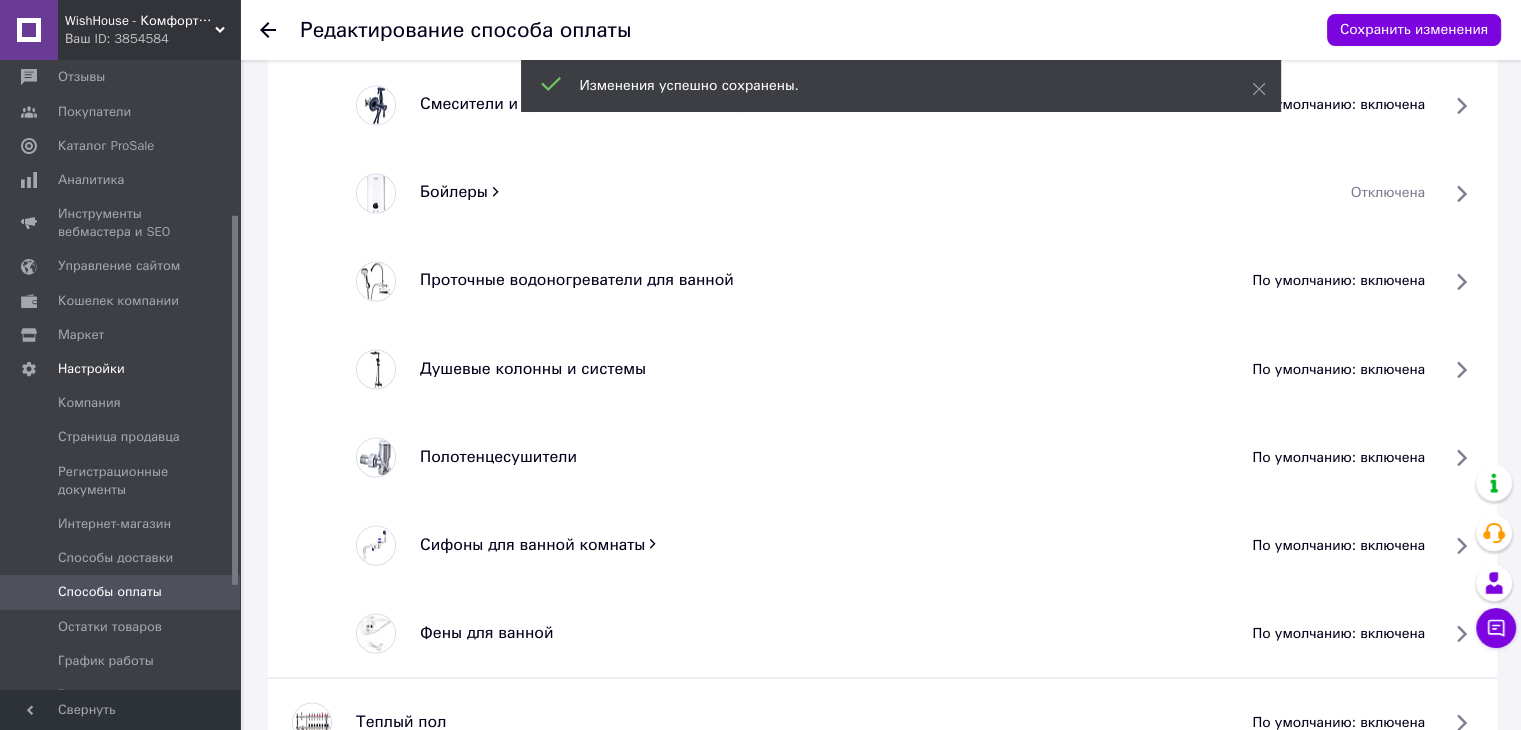 scroll, scrollTop: 3503, scrollLeft: 0, axis: vertical 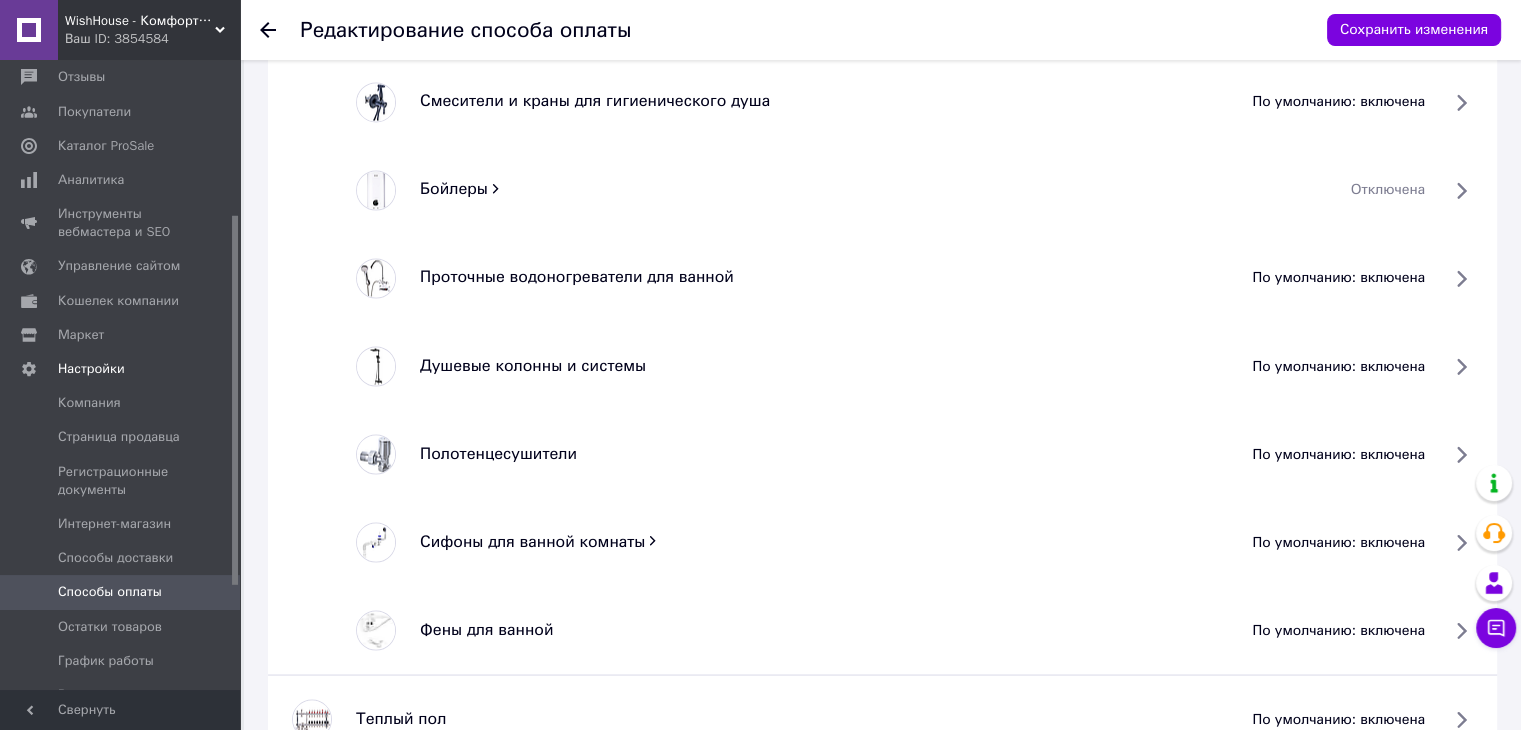 click on "по умолчанию: включена" at bounding box center [1338, 278] 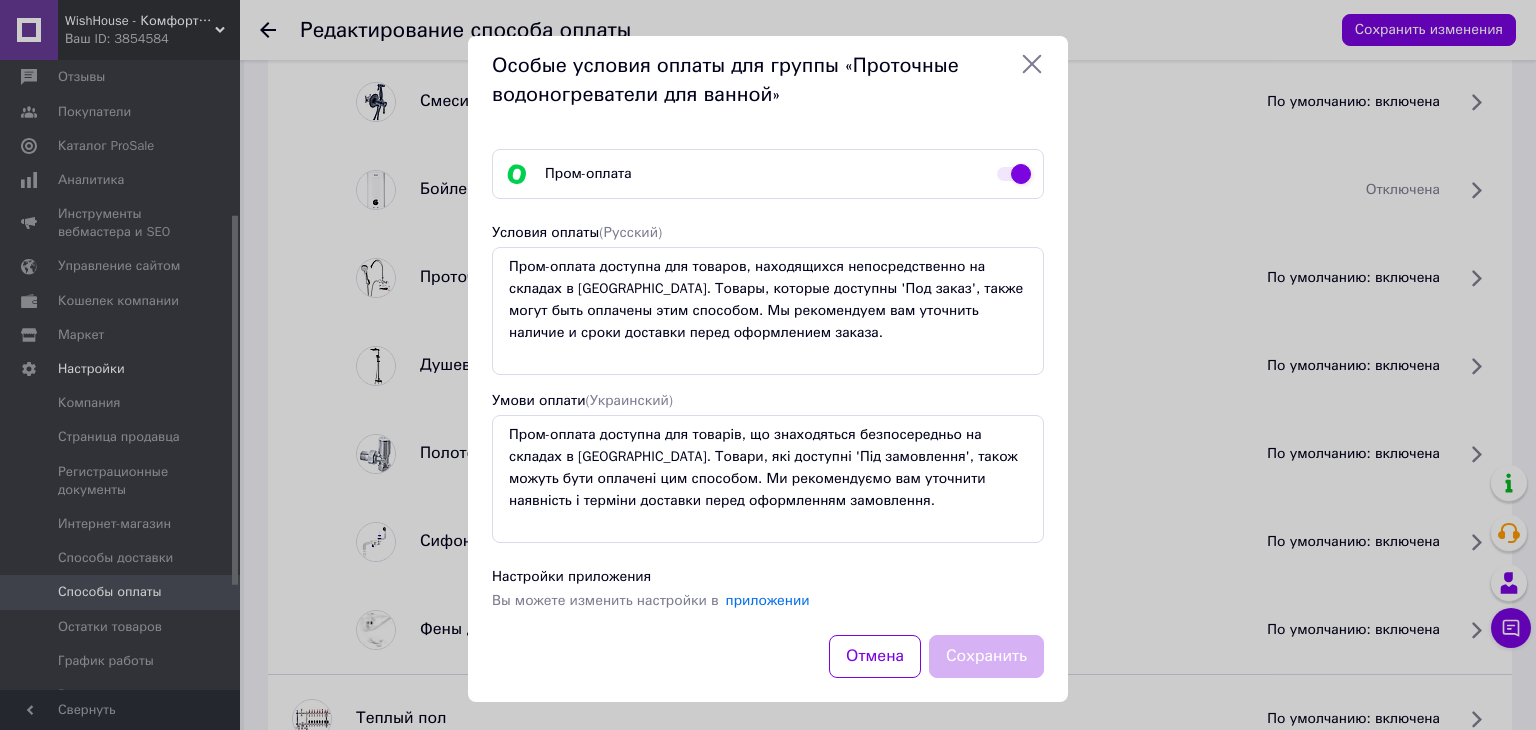 click at bounding box center (1014, 174) 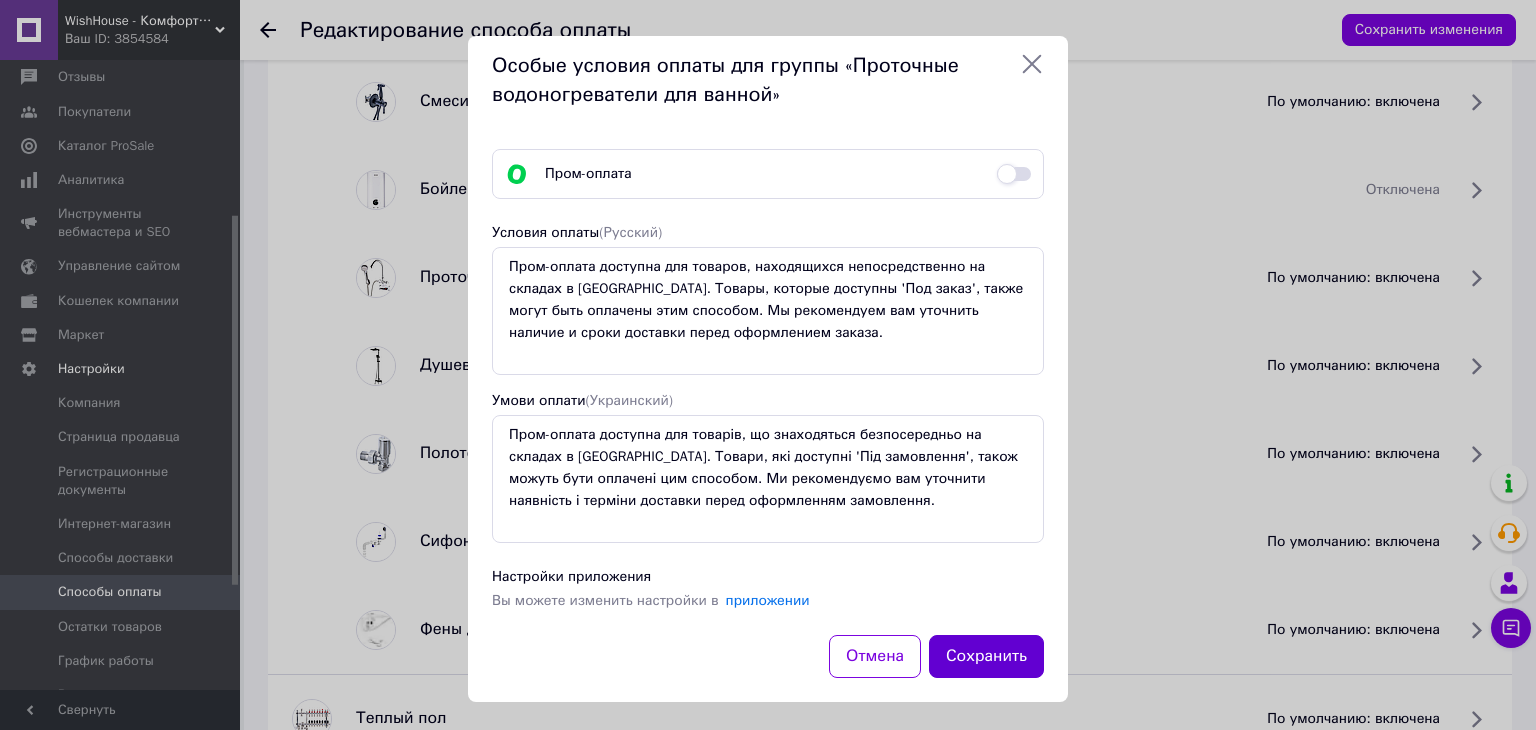 click on "Сохранить" at bounding box center [986, 656] 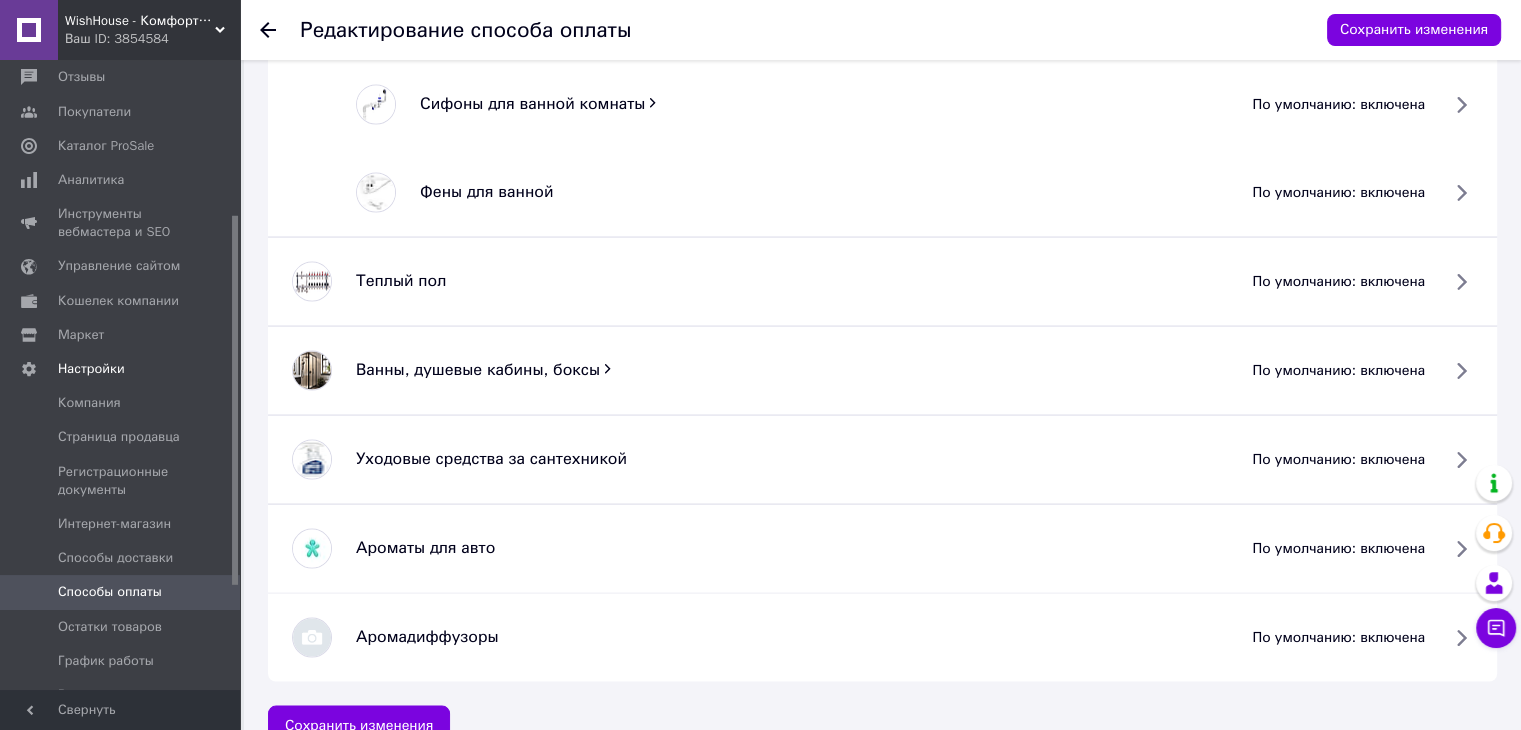 scroll, scrollTop: 3976, scrollLeft: 0, axis: vertical 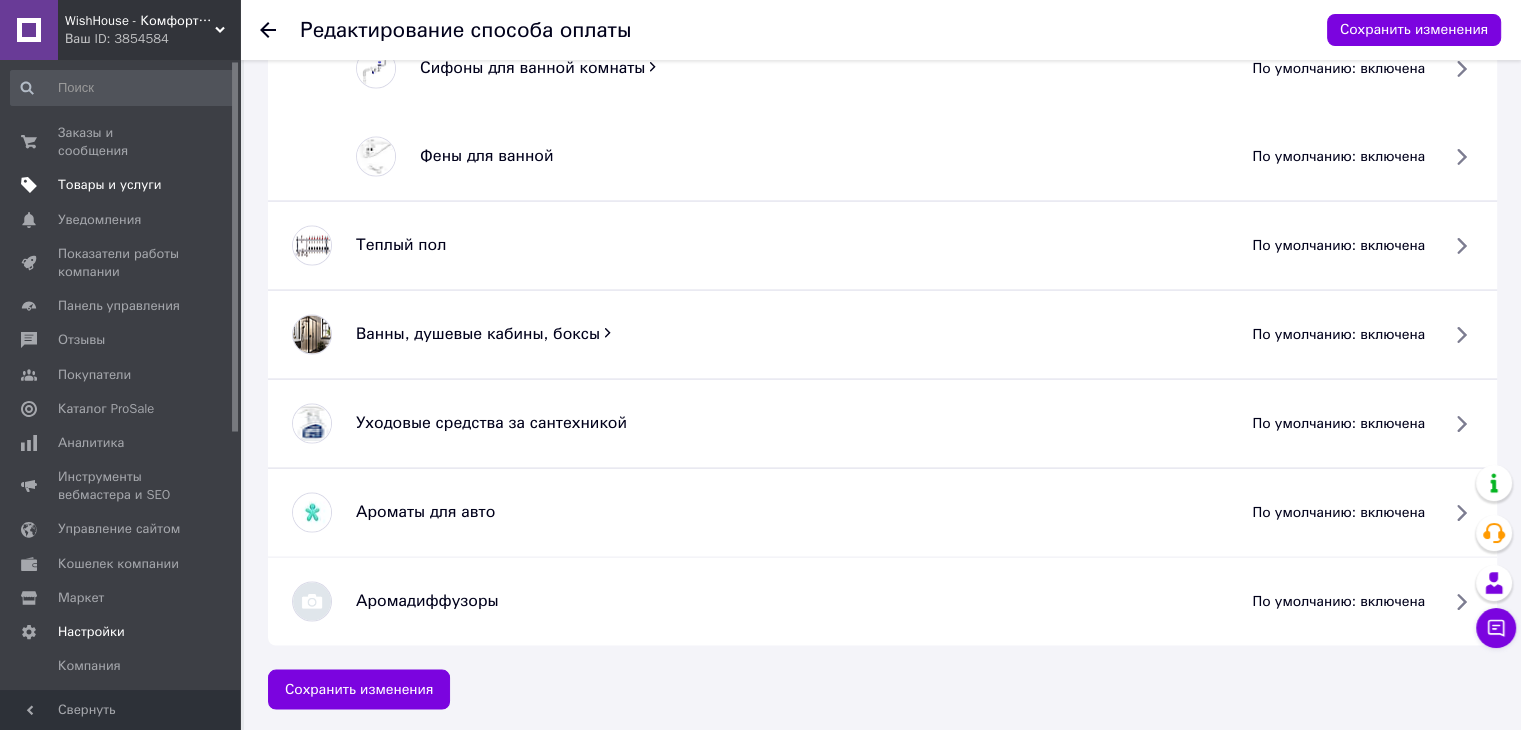 click on "Товары и услуги" at bounding box center (110, 185) 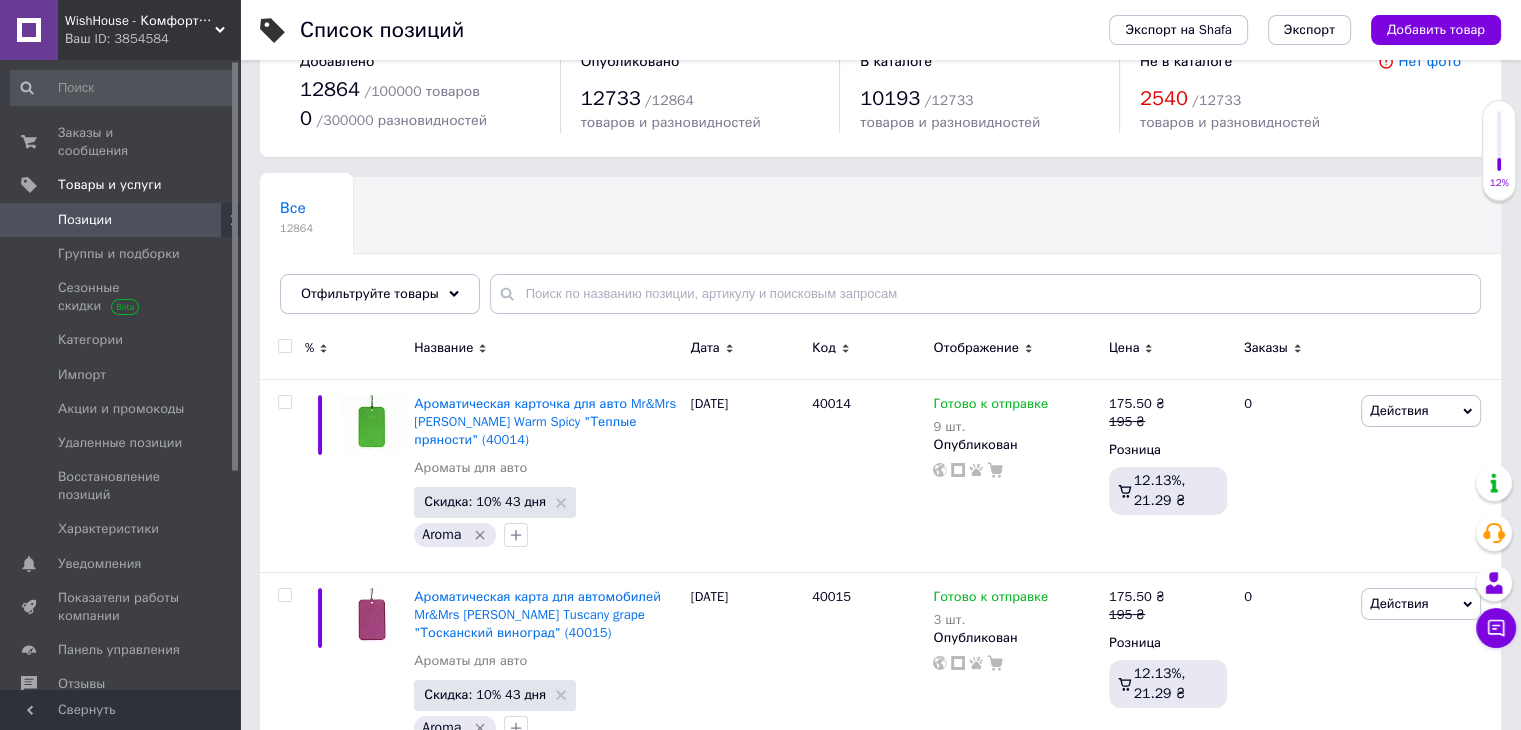 scroll, scrollTop: 52, scrollLeft: 0, axis: vertical 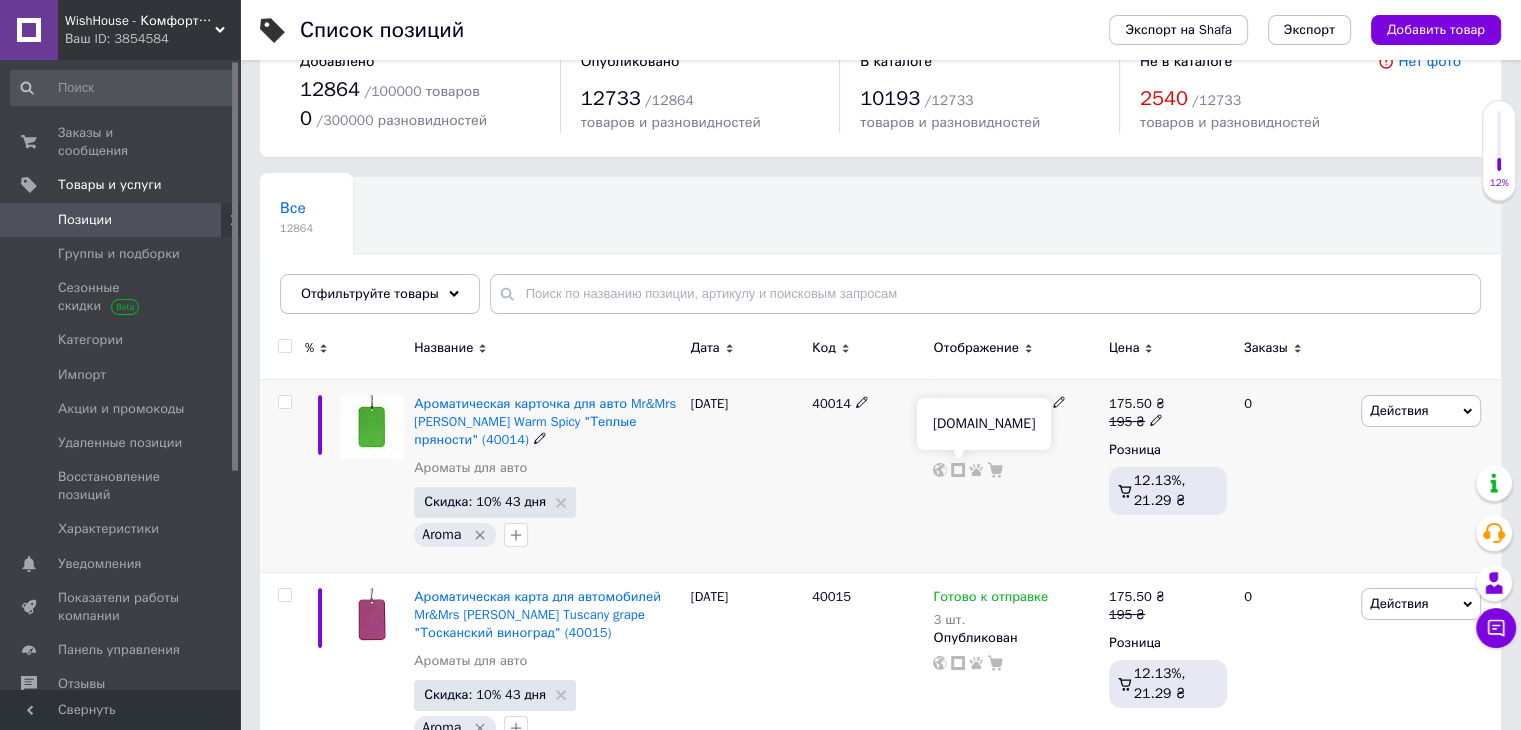 click 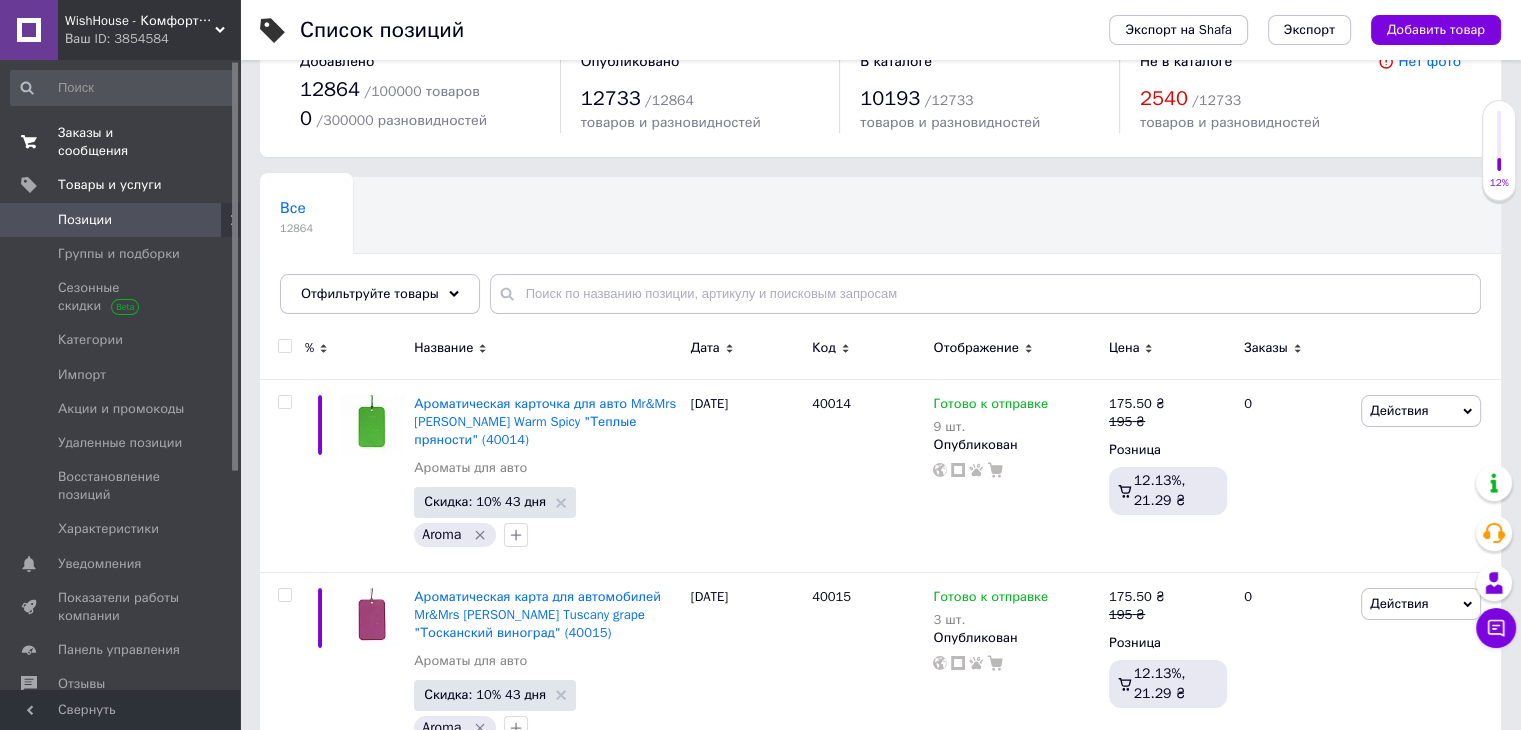 click on "Заказы и сообщения 0 0" at bounding box center [123, 142] 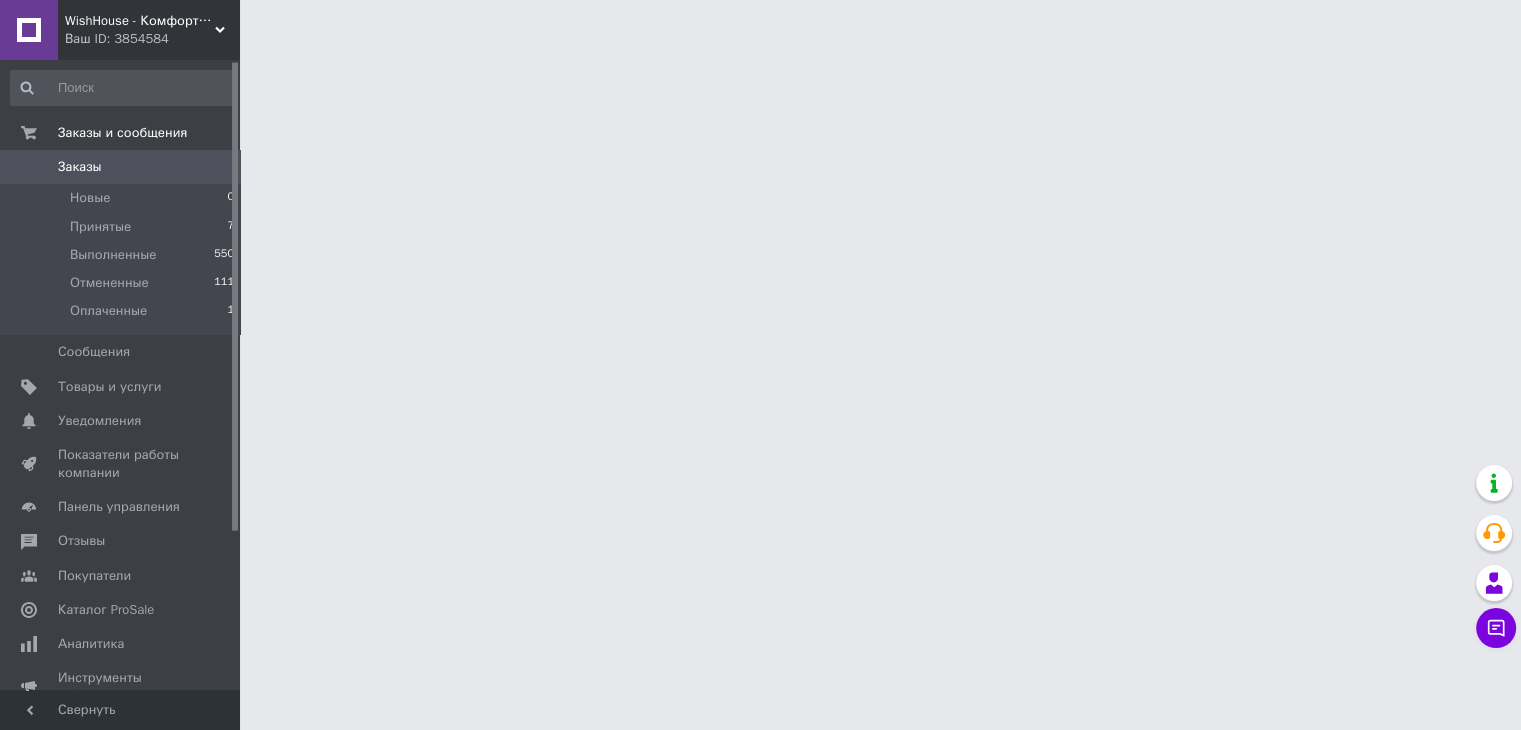 scroll, scrollTop: 0, scrollLeft: 0, axis: both 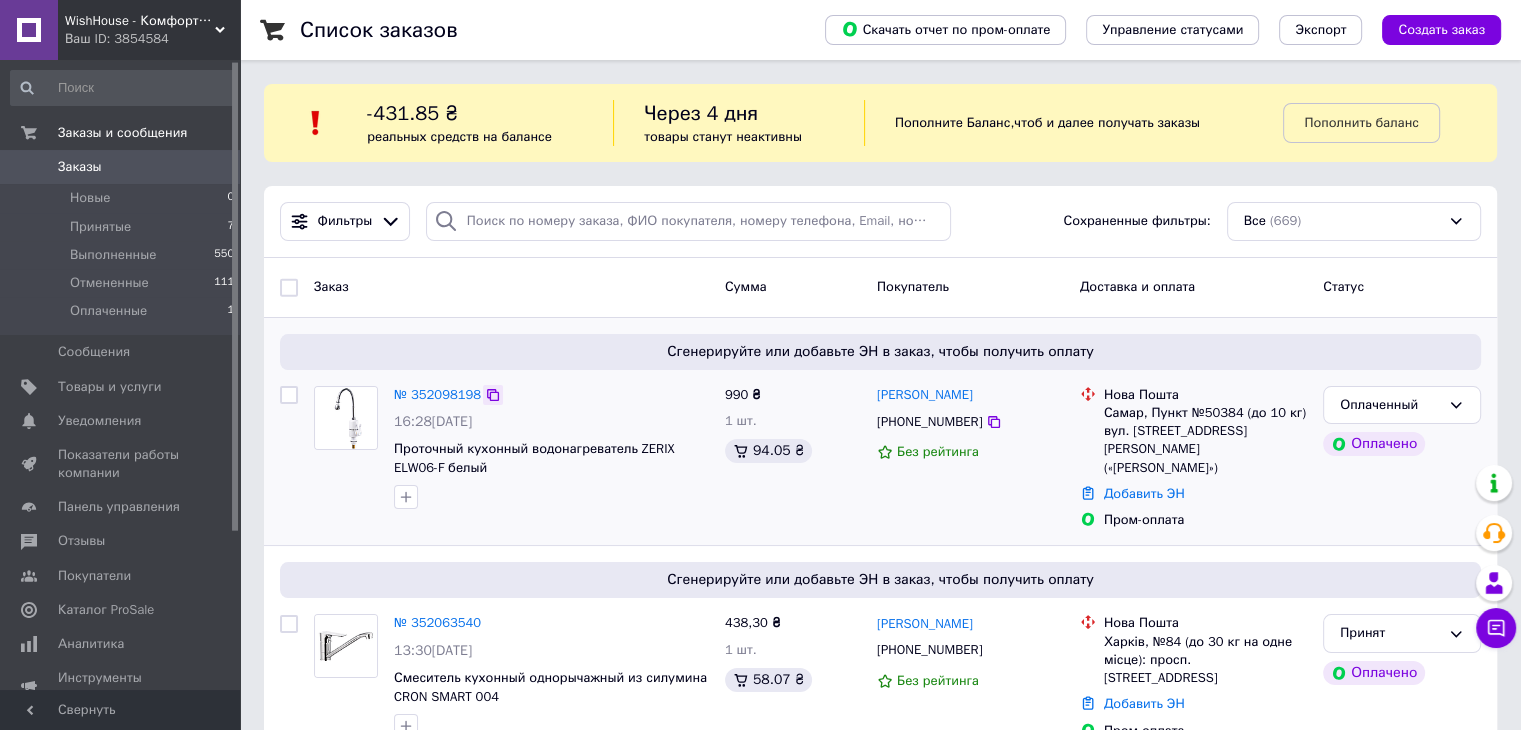 click 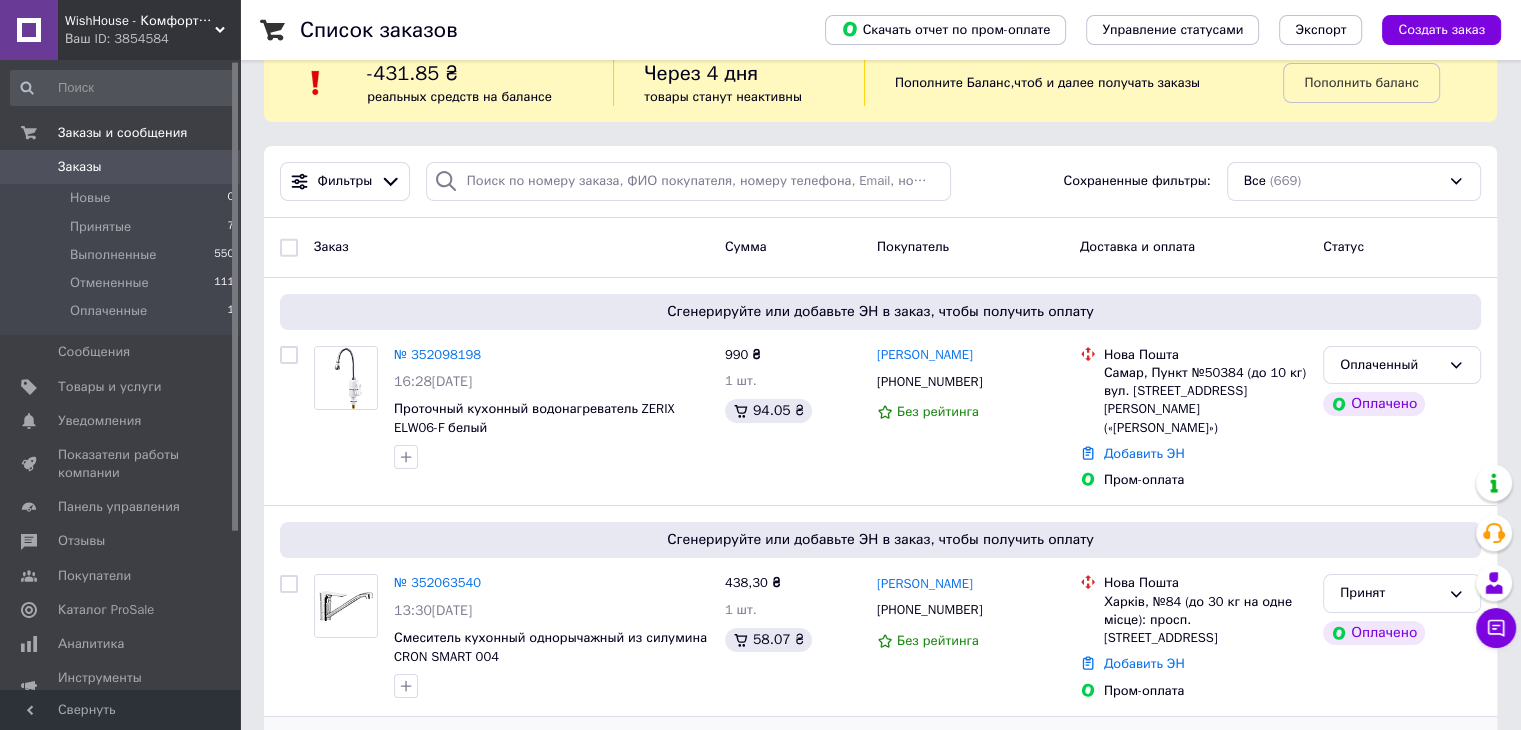 scroll, scrollTop: 42, scrollLeft: 0, axis: vertical 